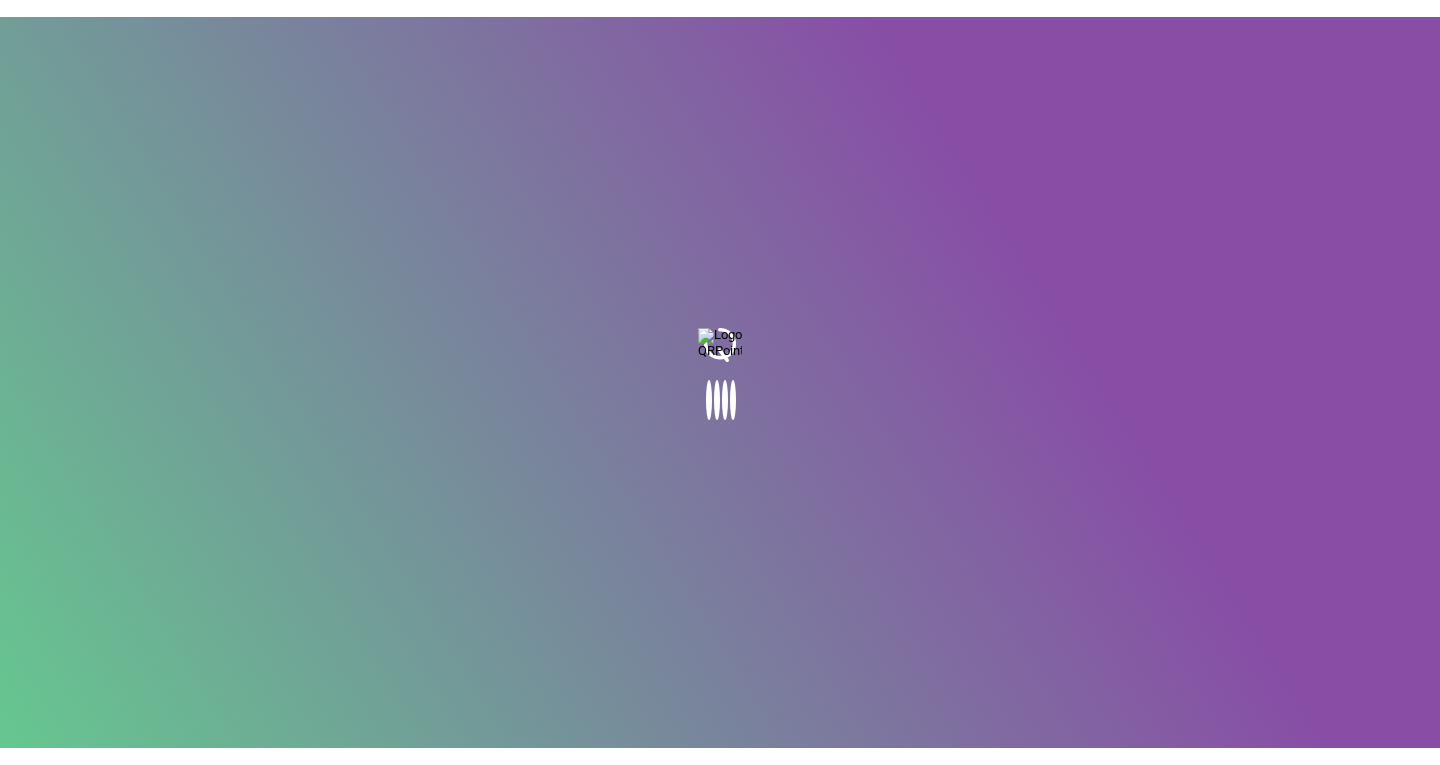 scroll, scrollTop: 0, scrollLeft: 0, axis: both 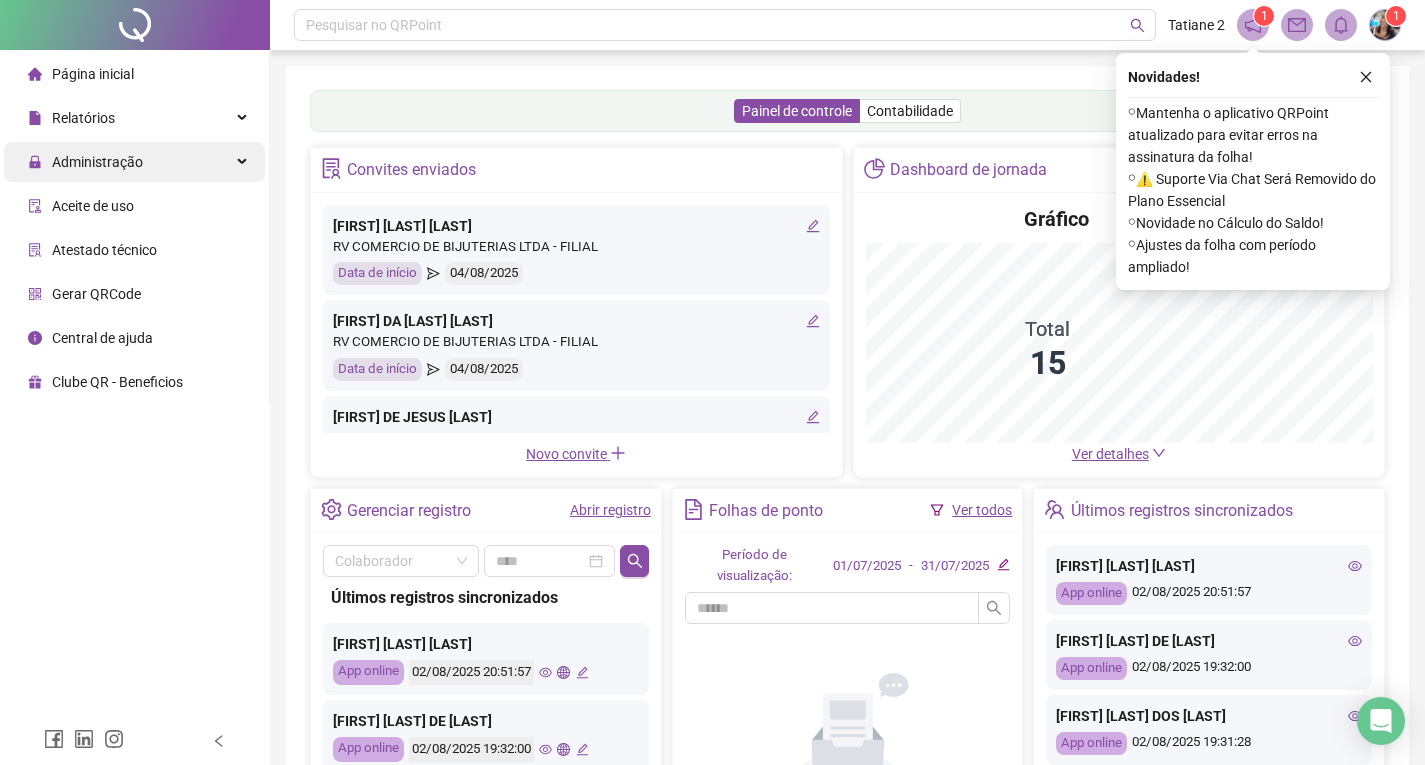 click on "Administração" at bounding box center (97, 162) 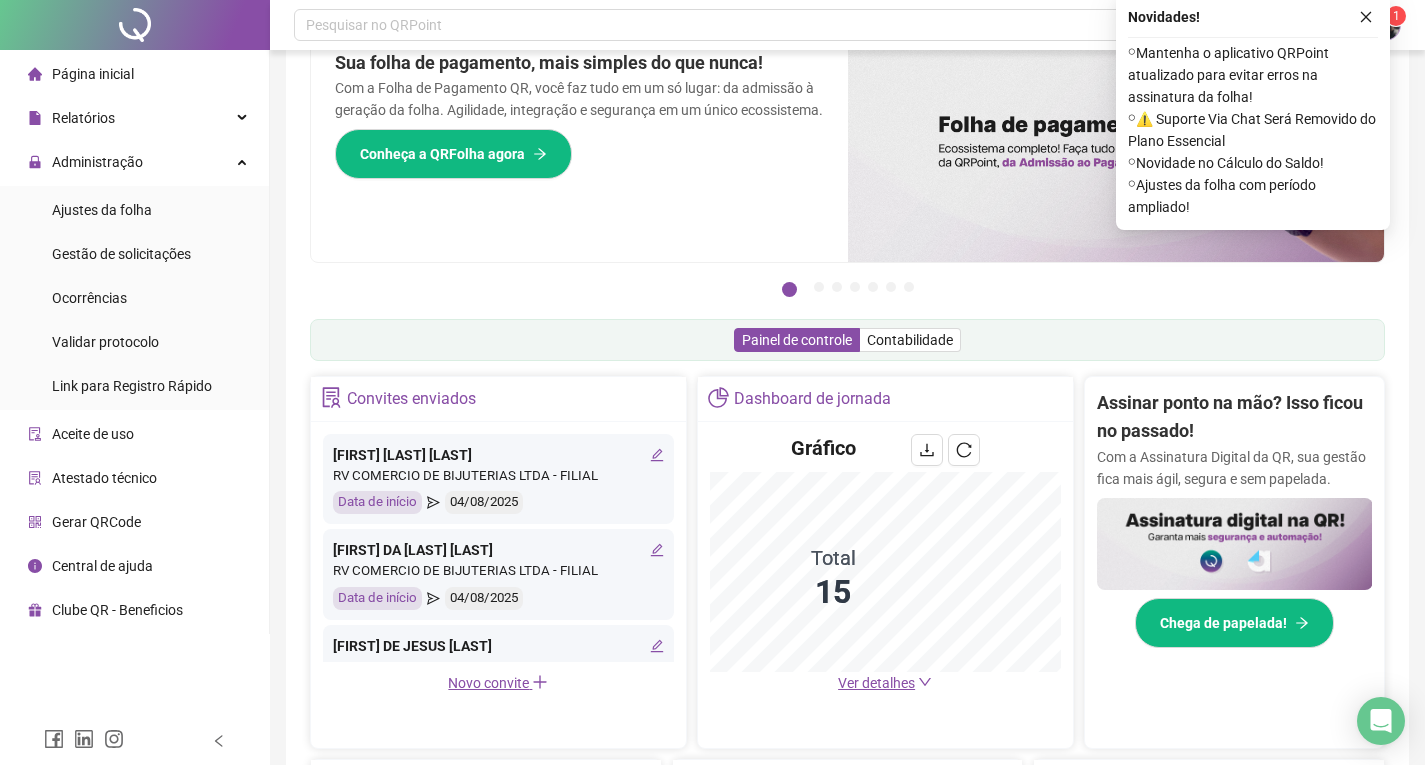 scroll, scrollTop: 100, scrollLeft: 0, axis: vertical 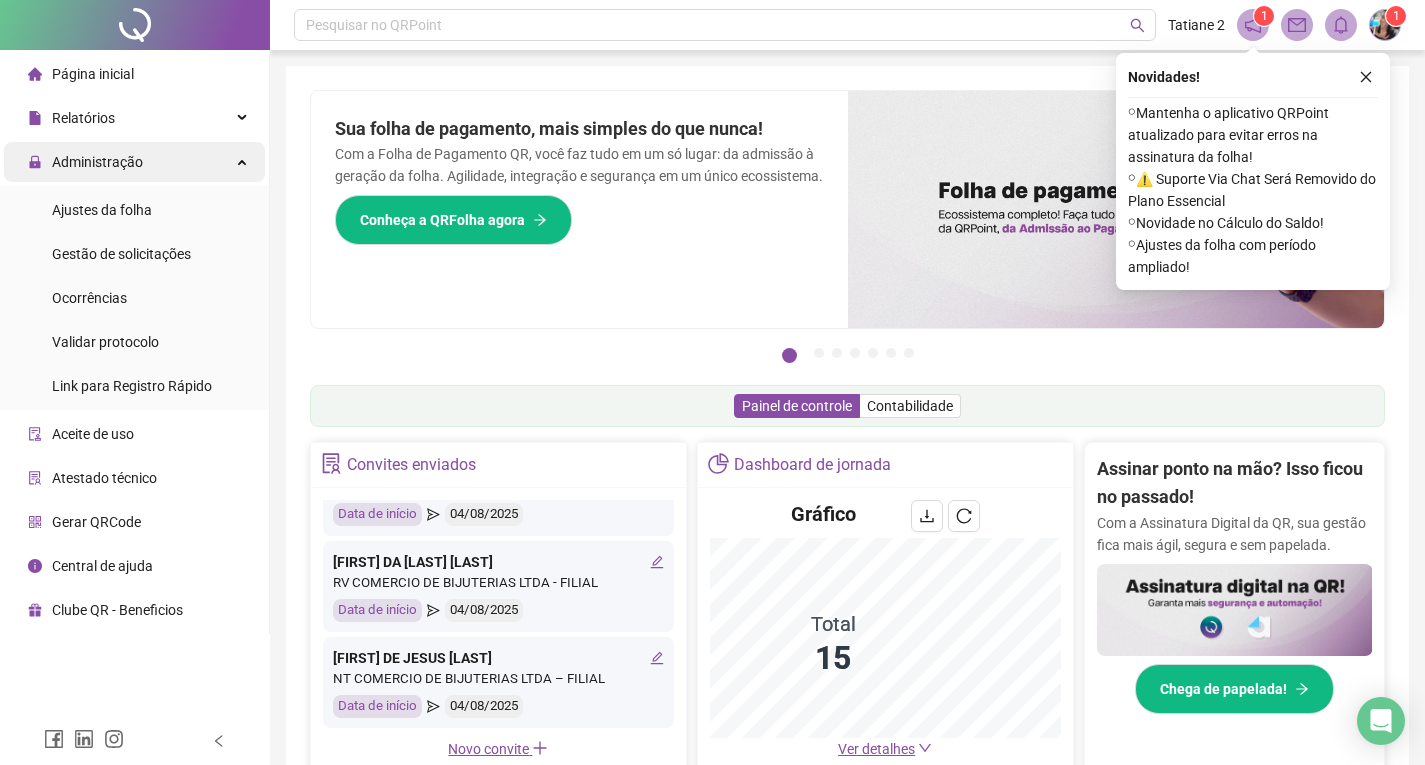 click on "Administração" at bounding box center [85, 162] 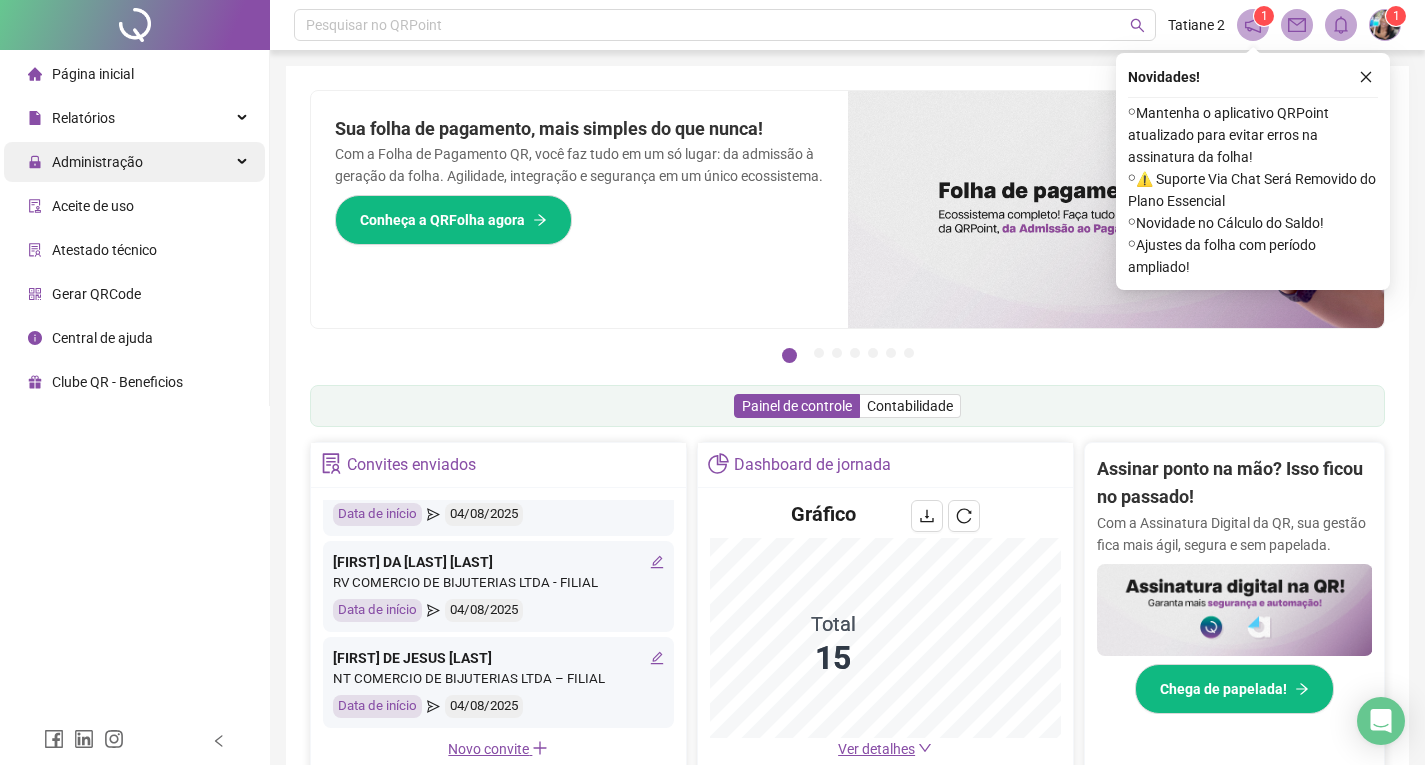 click on "Administração" at bounding box center [85, 162] 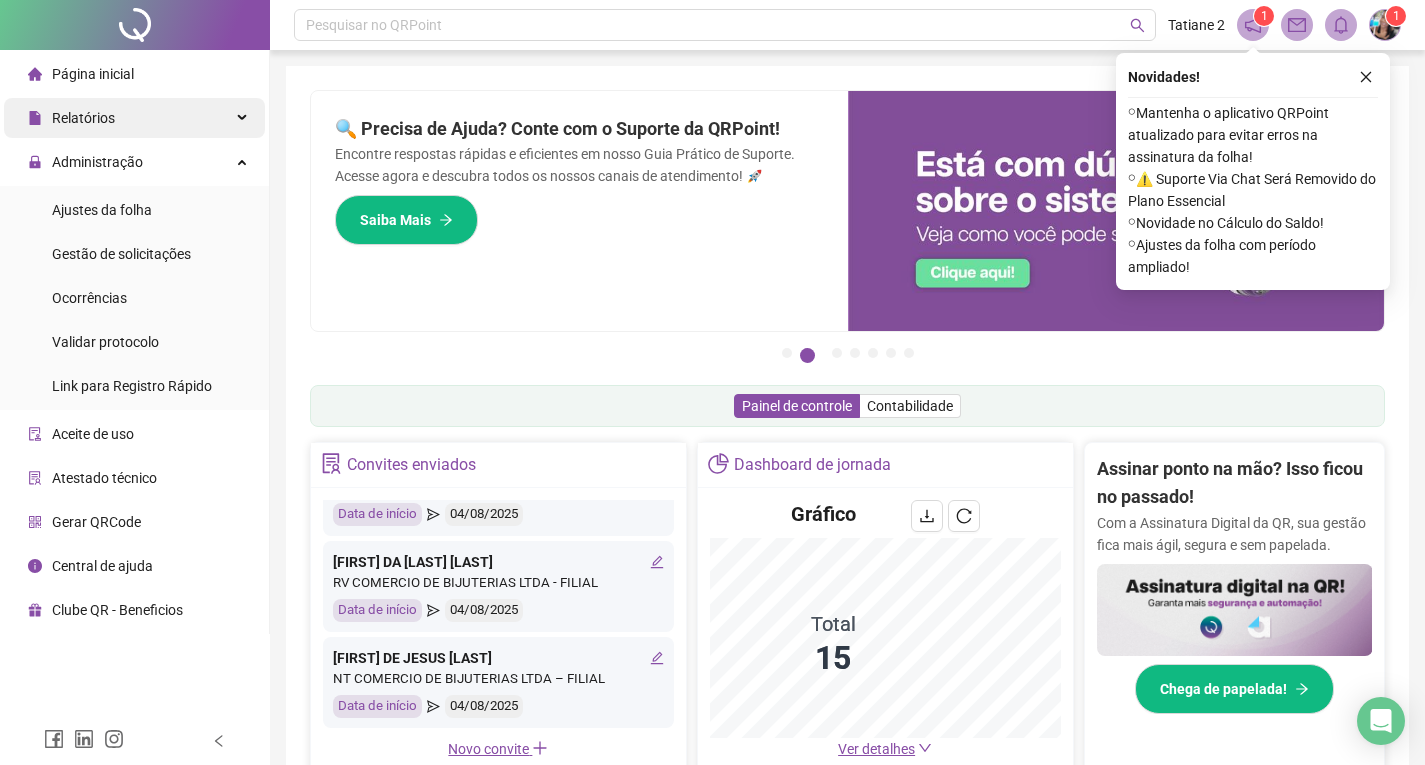 click on "Relatórios" at bounding box center [71, 118] 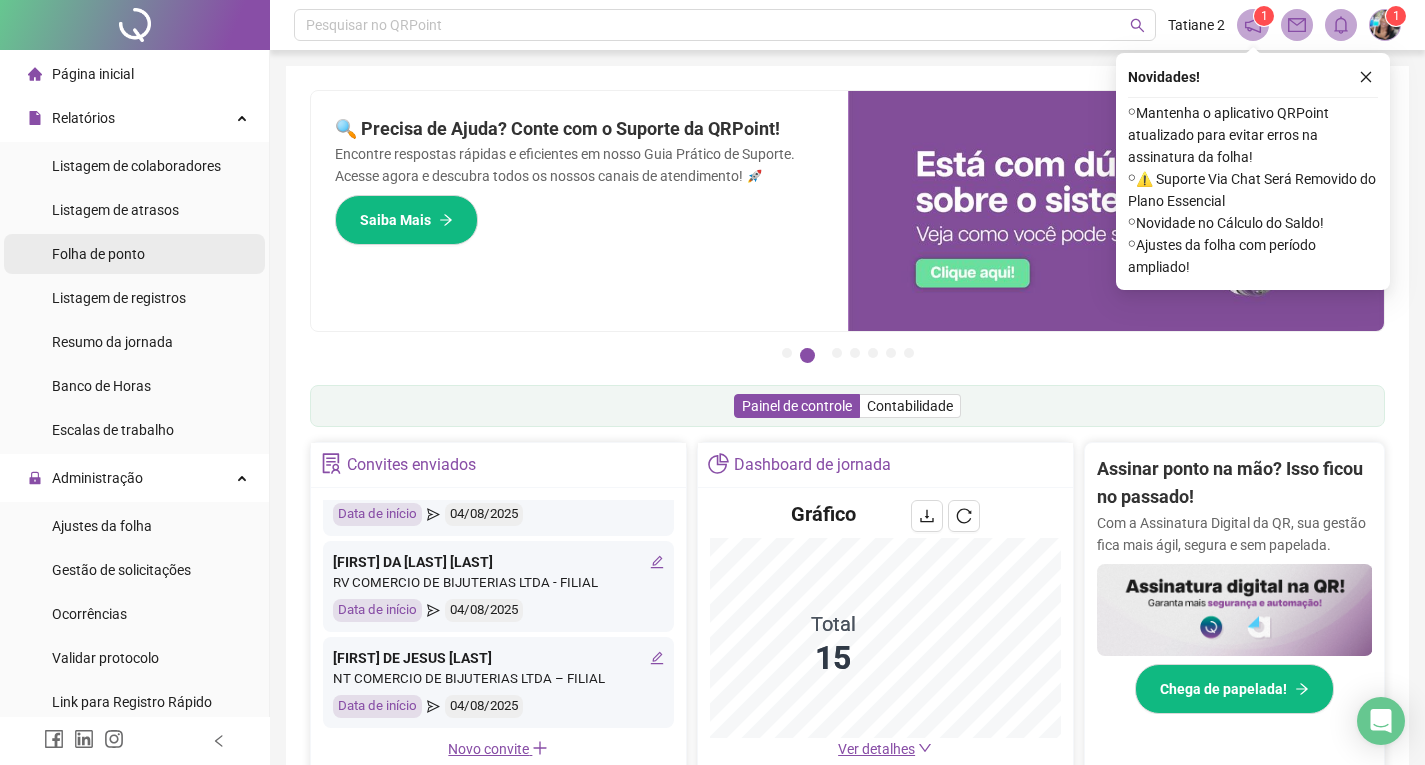 click on "Folha de ponto" at bounding box center [98, 254] 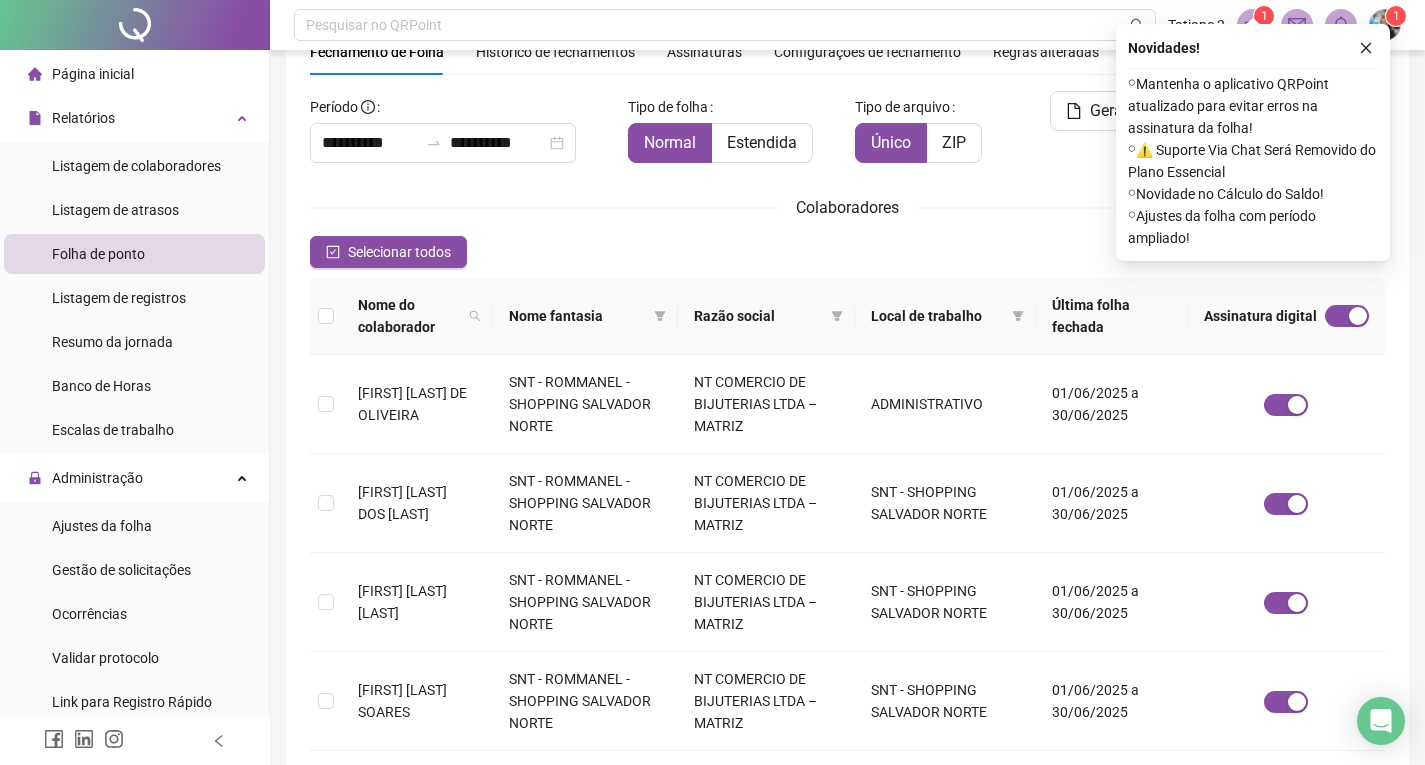 scroll, scrollTop: 127, scrollLeft: 0, axis: vertical 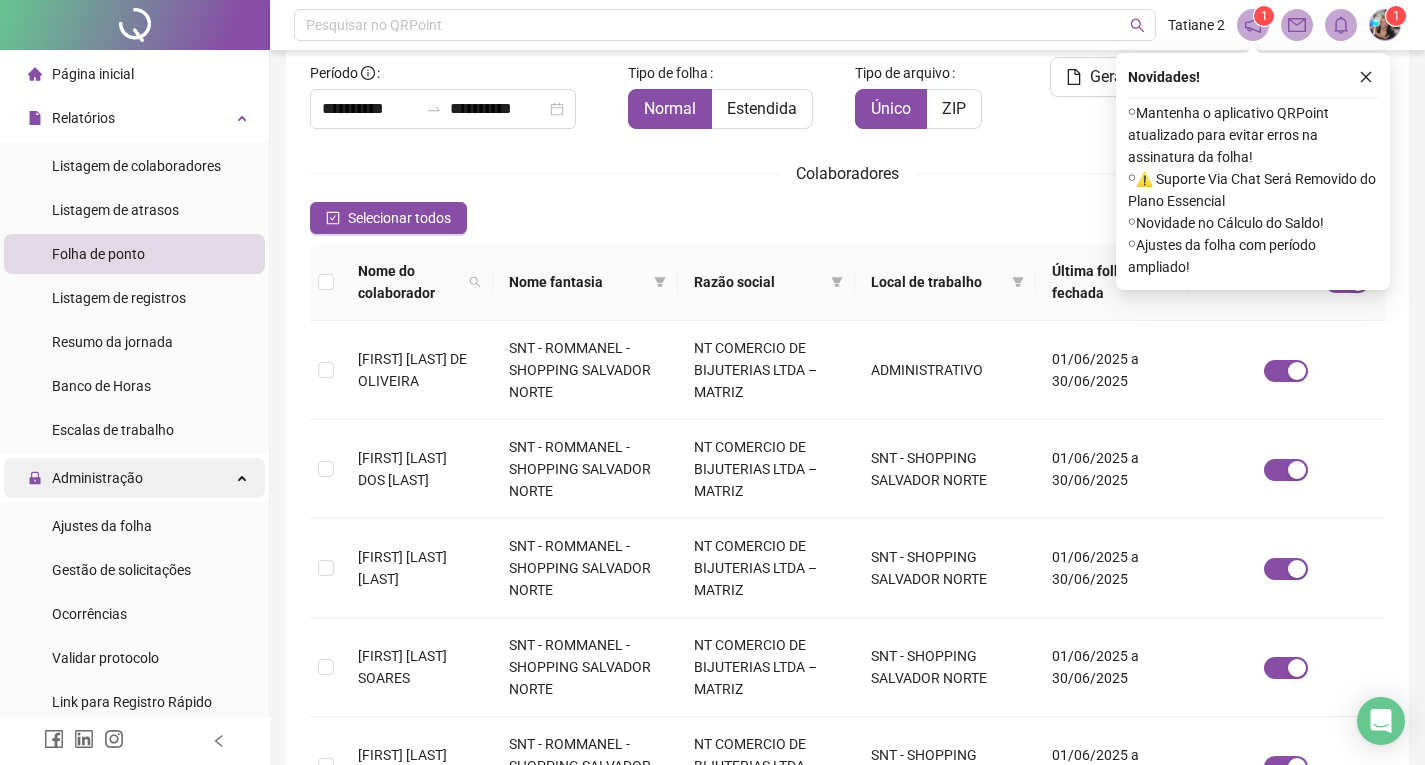click on "Administração" at bounding box center [97, 478] 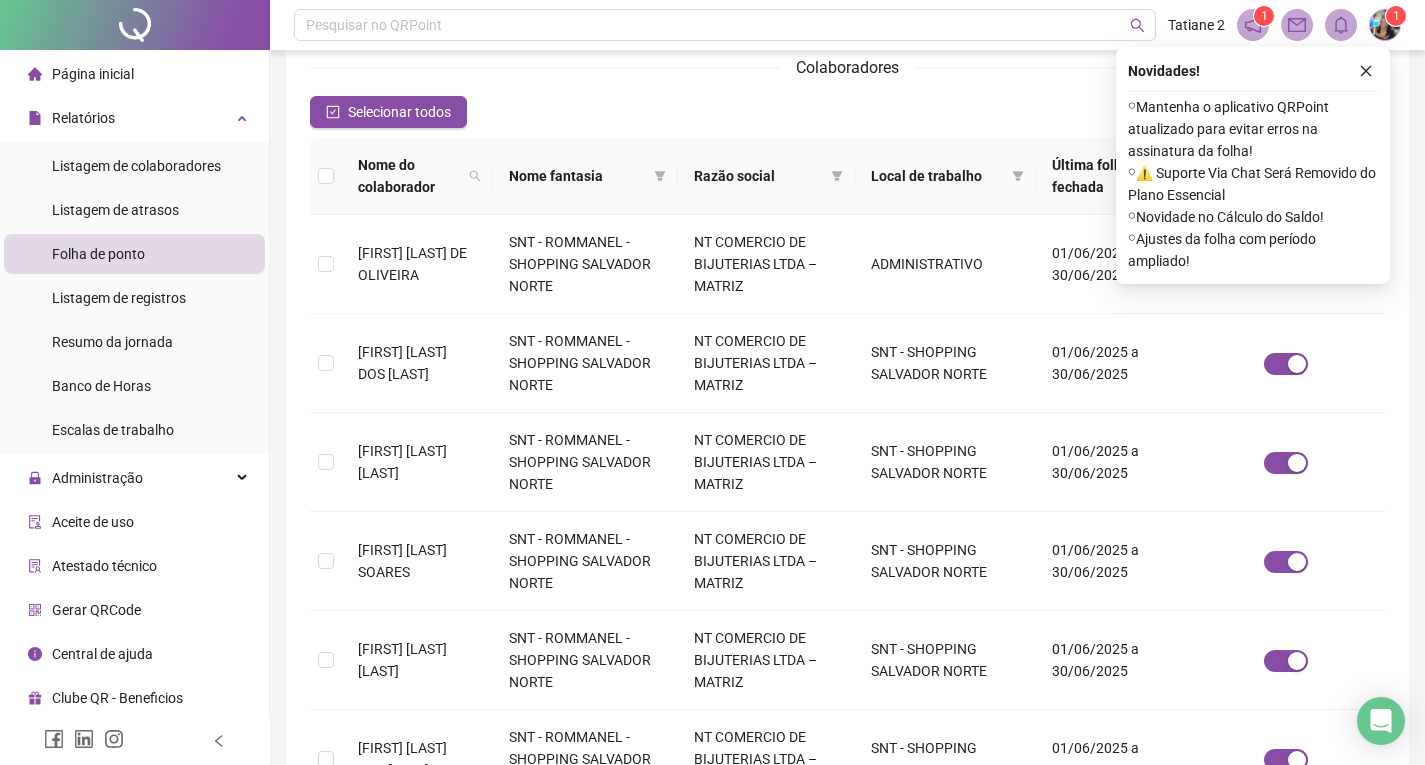 scroll, scrollTop: 327, scrollLeft: 0, axis: vertical 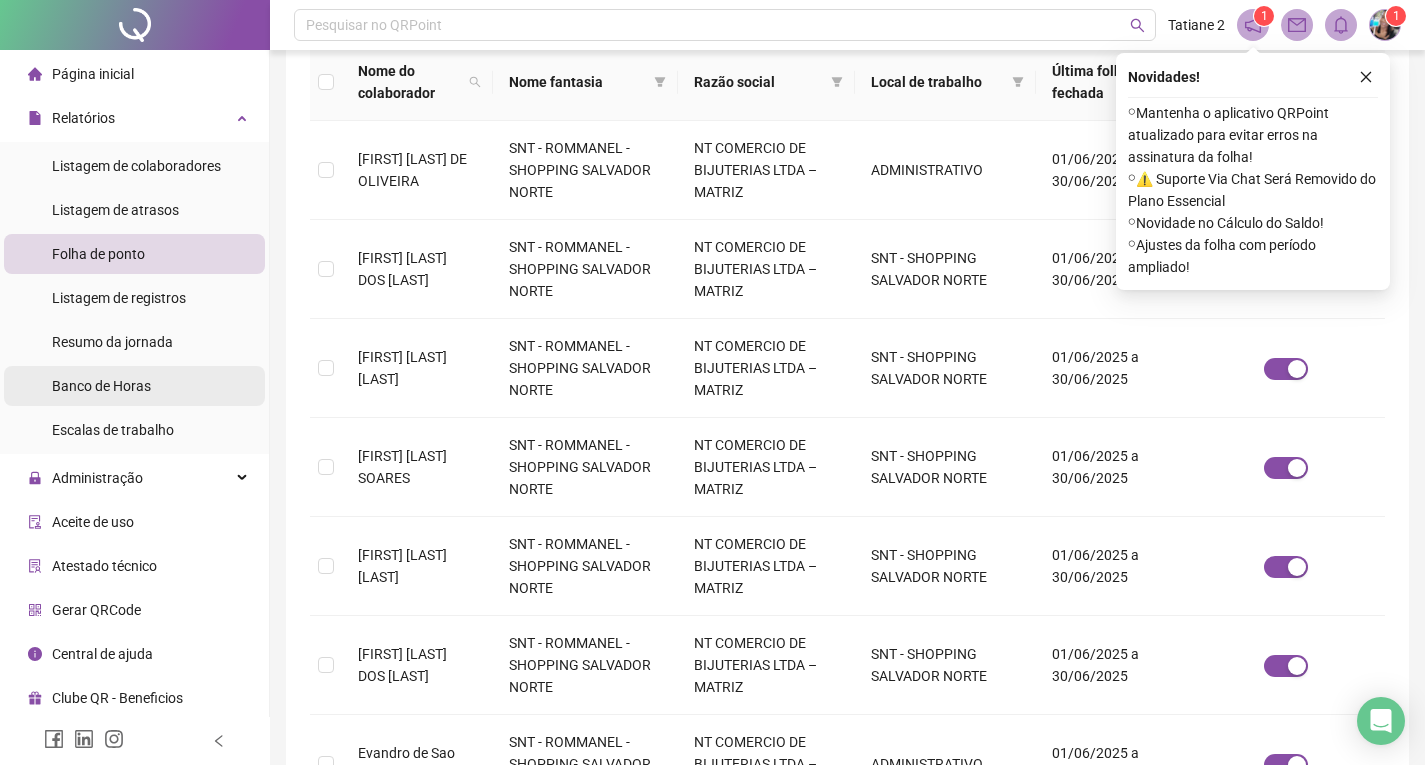 click on "Banco de Horas" at bounding box center [134, 386] 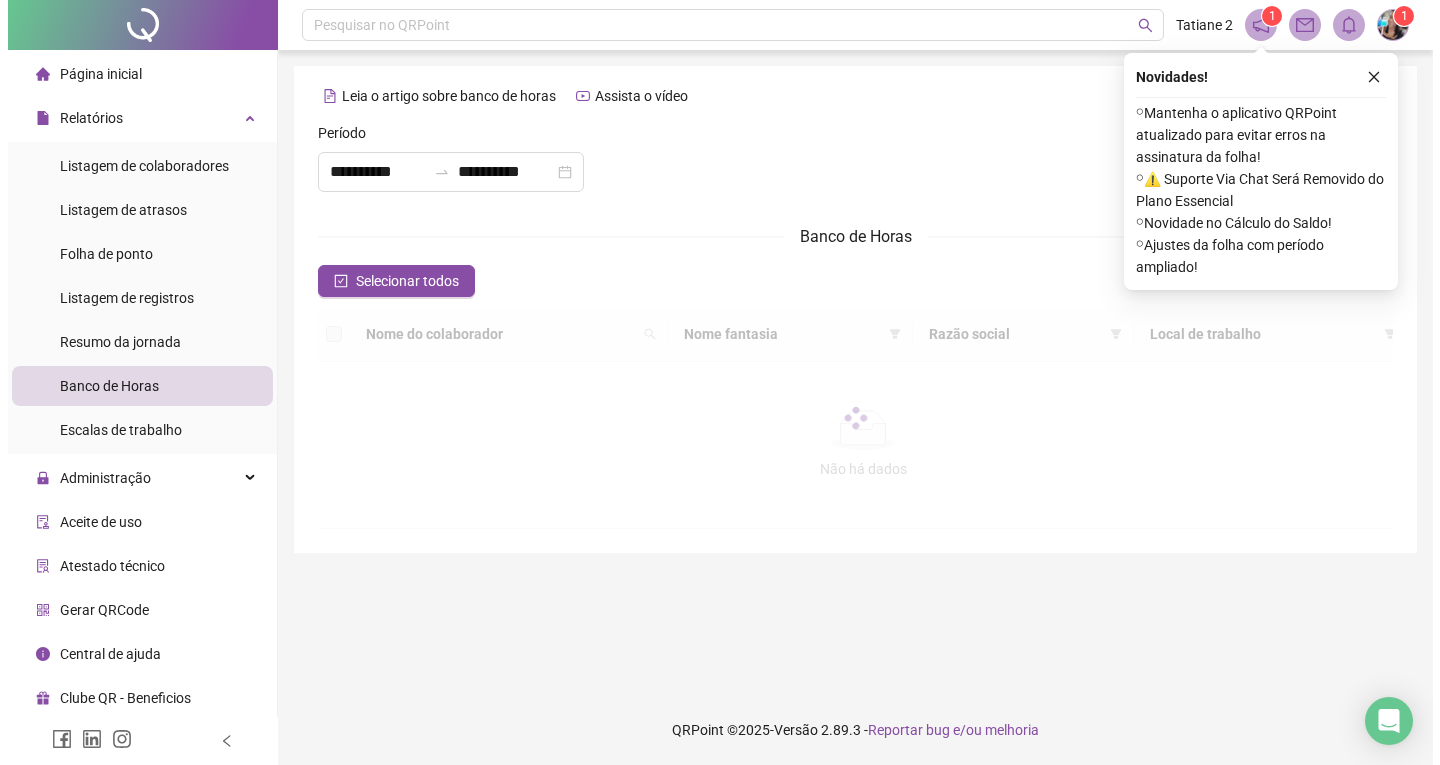scroll, scrollTop: 0, scrollLeft: 0, axis: both 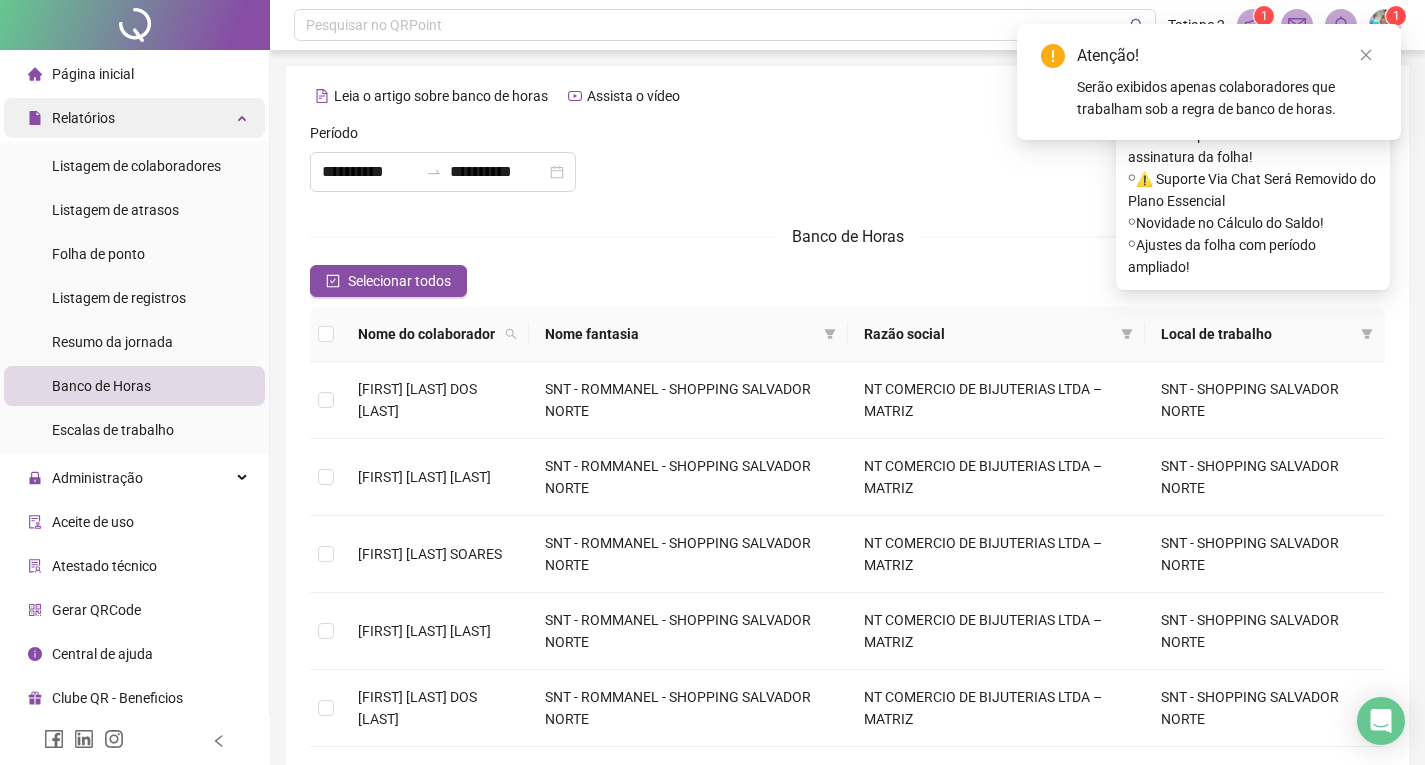 click on "Relatórios" at bounding box center [83, 118] 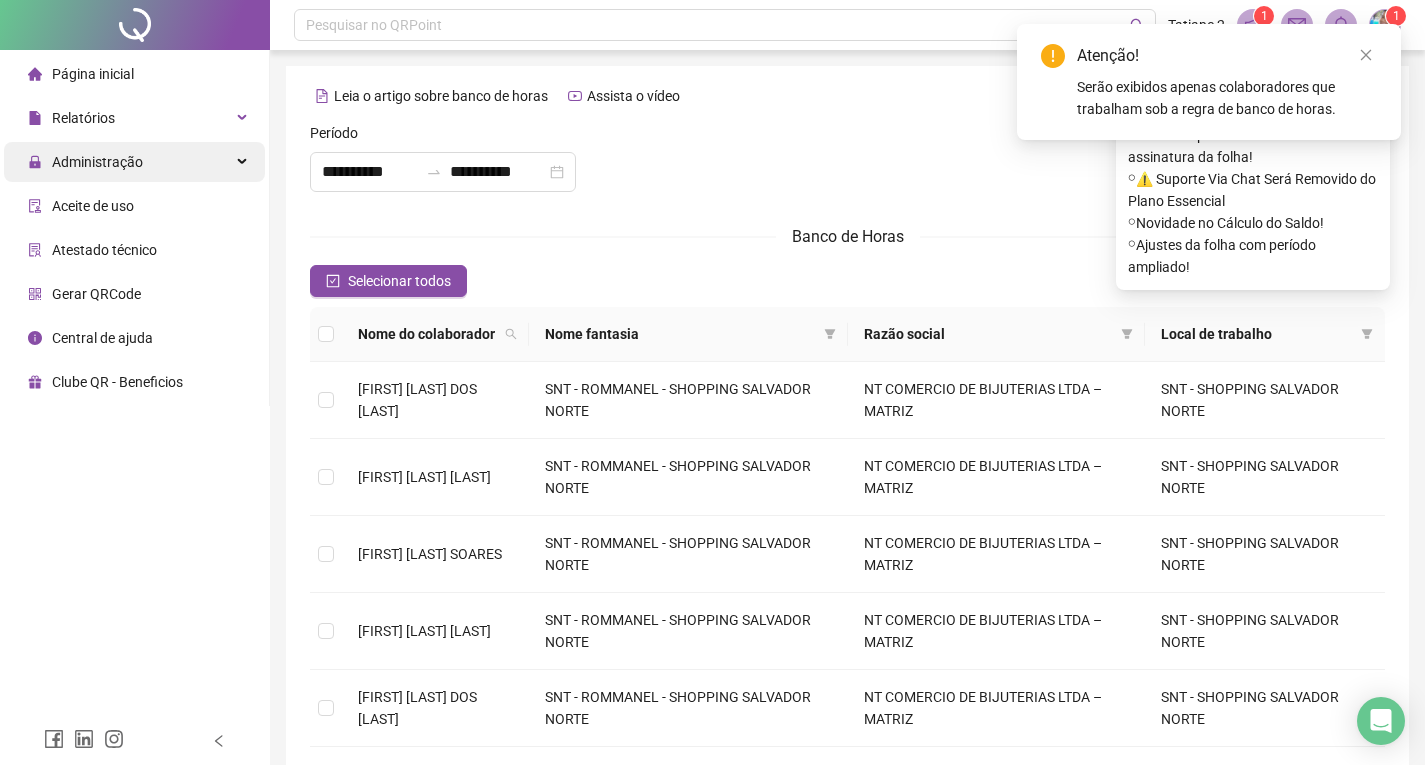 click on "Administração" at bounding box center (85, 162) 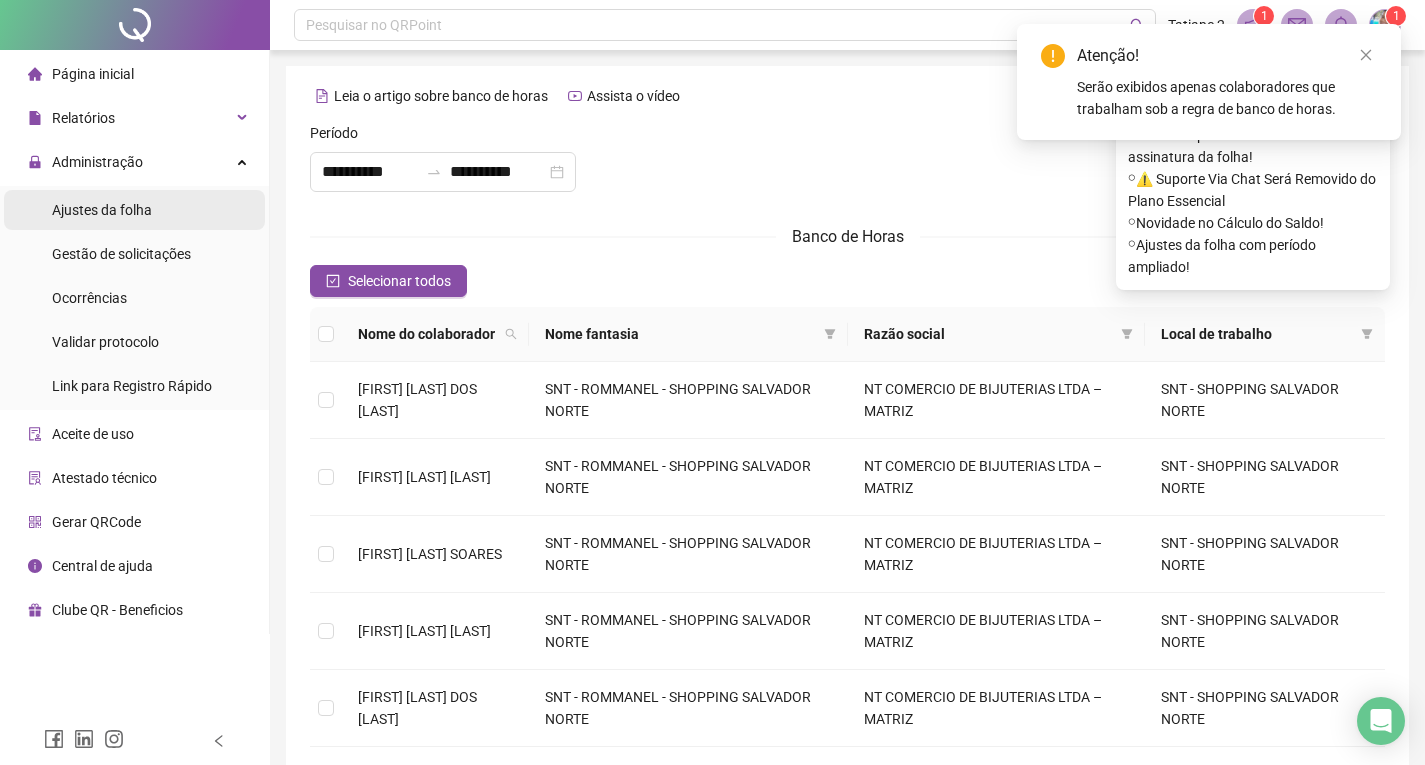 click on "Ajustes da folha" at bounding box center [102, 210] 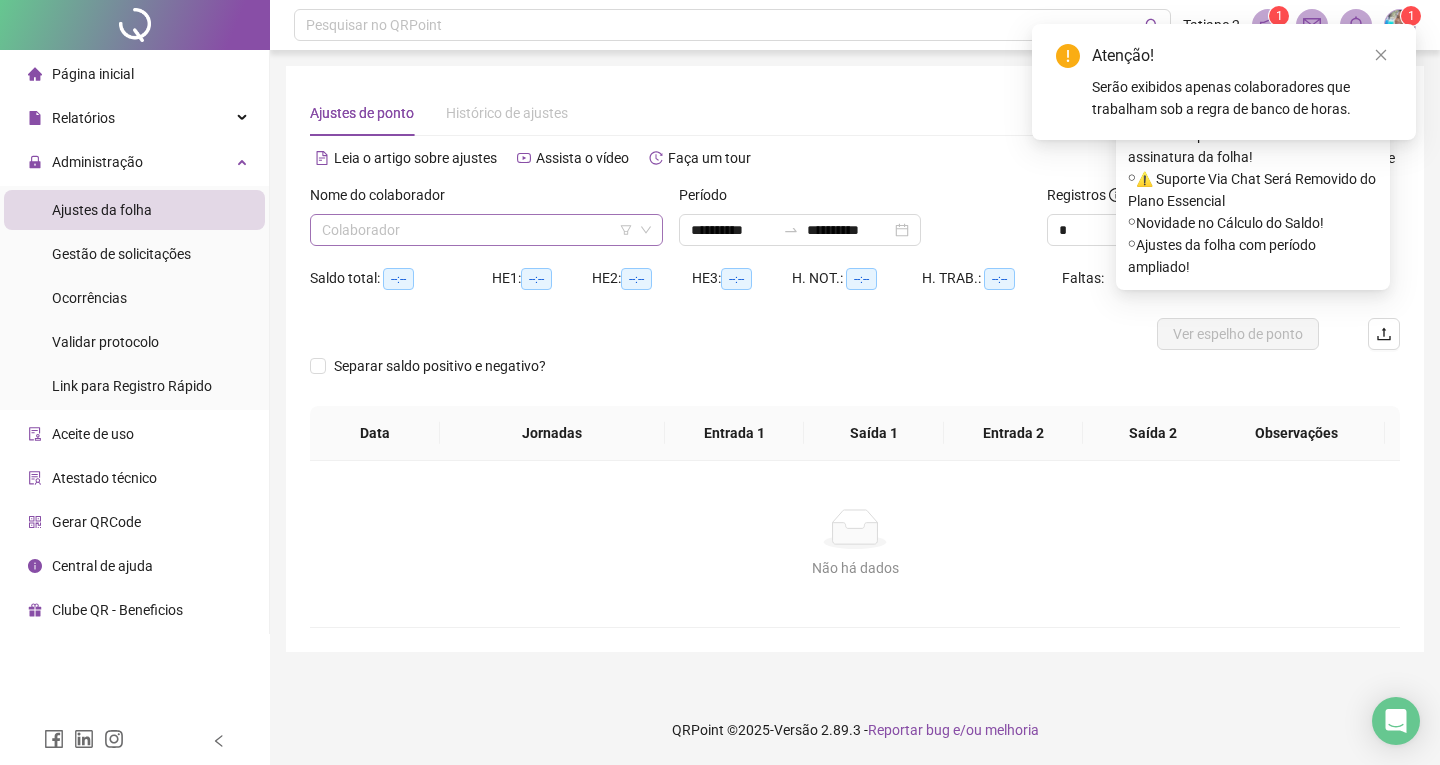 click at bounding box center (477, 230) 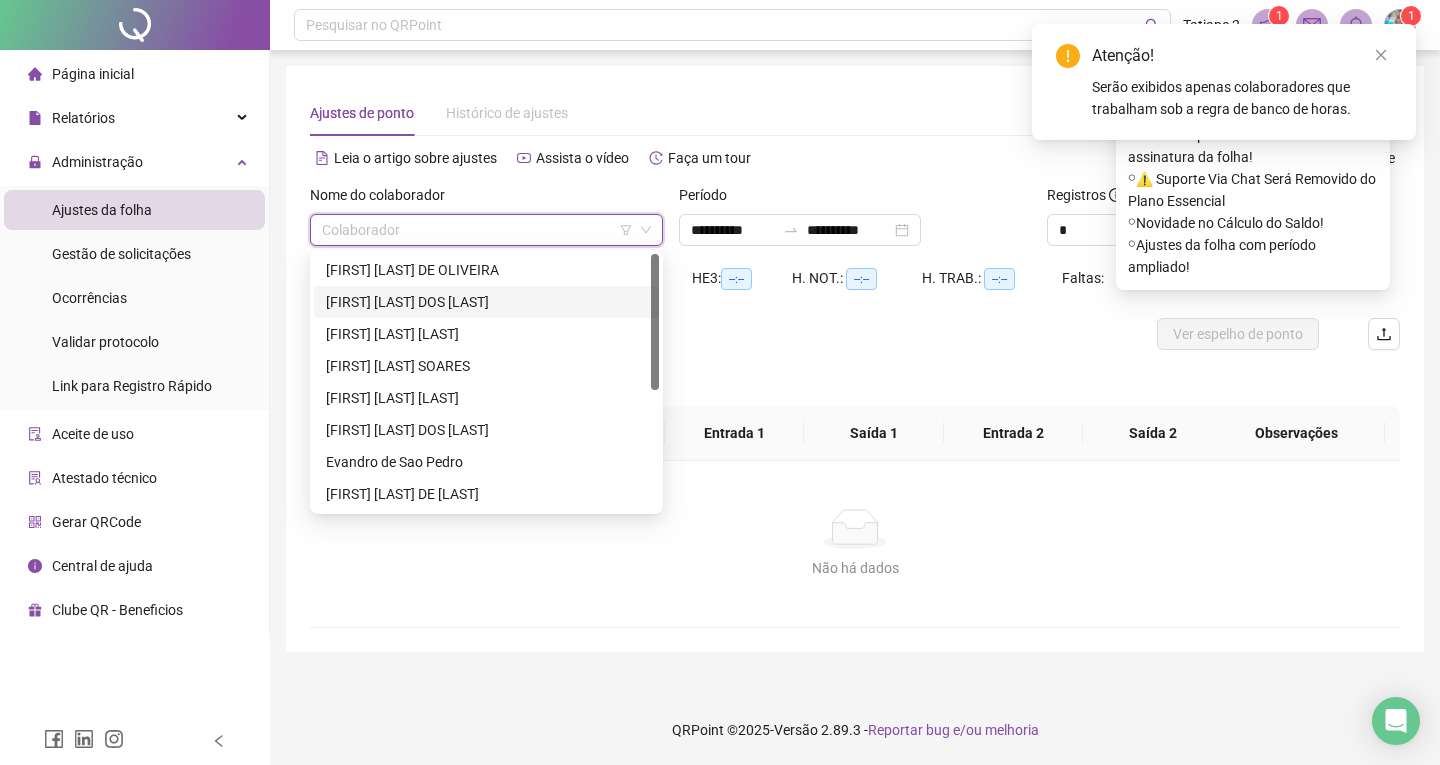 click on "[FIRST] [LAST] DOS [LAST]" at bounding box center (486, 302) 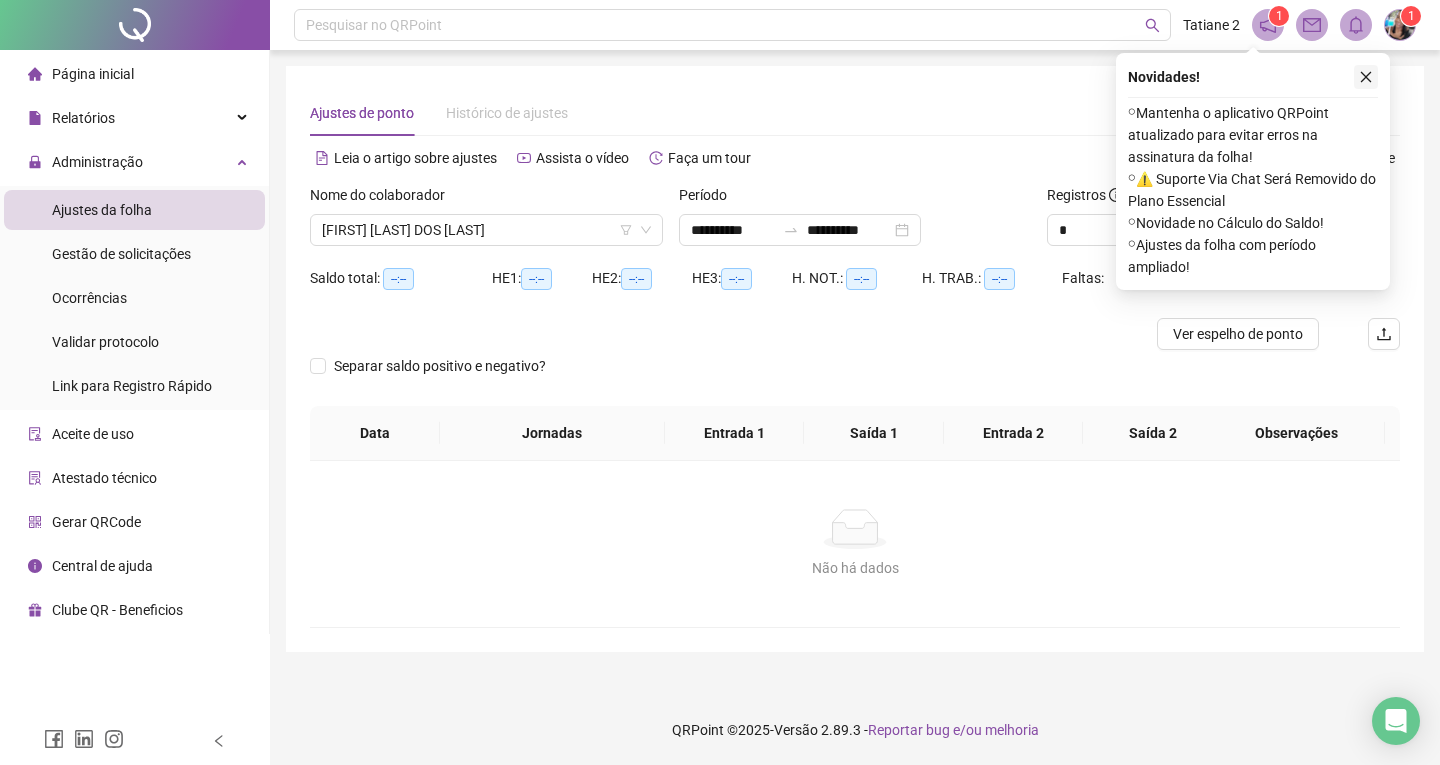 click 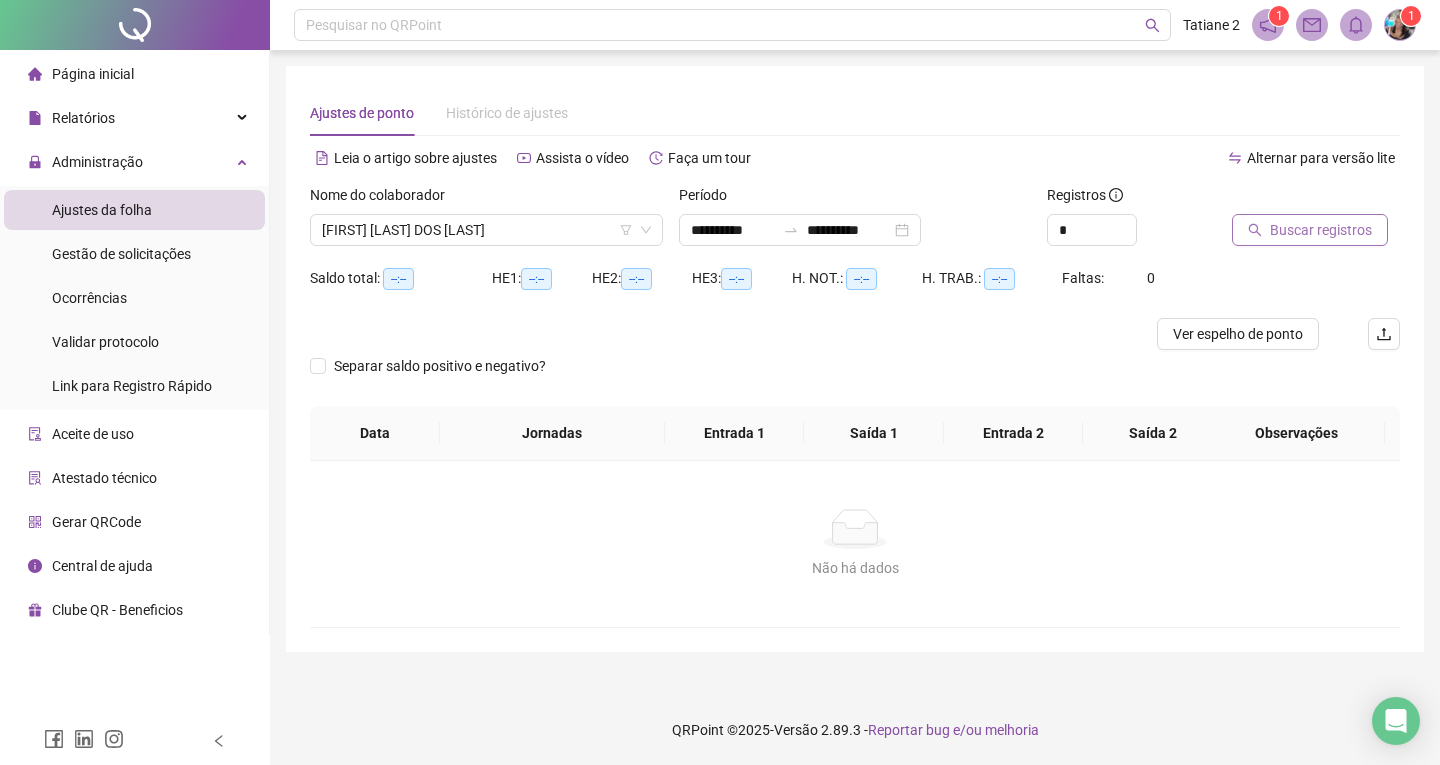 click on "Buscar registros" at bounding box center [1321, 230] 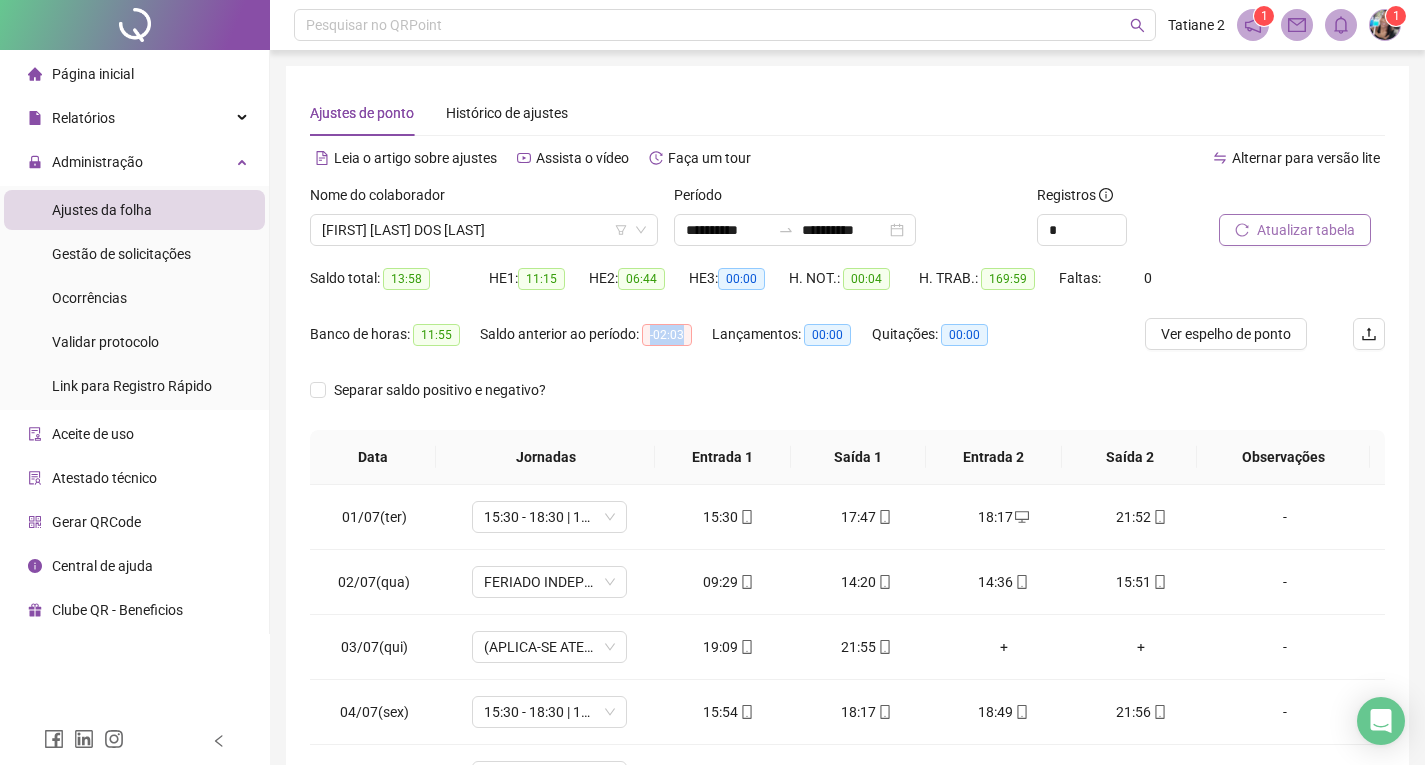 drag, startPoint x: 648, startPoint y: 330, endPoint x: 689, endPoint y: 347, distance: 44.38468 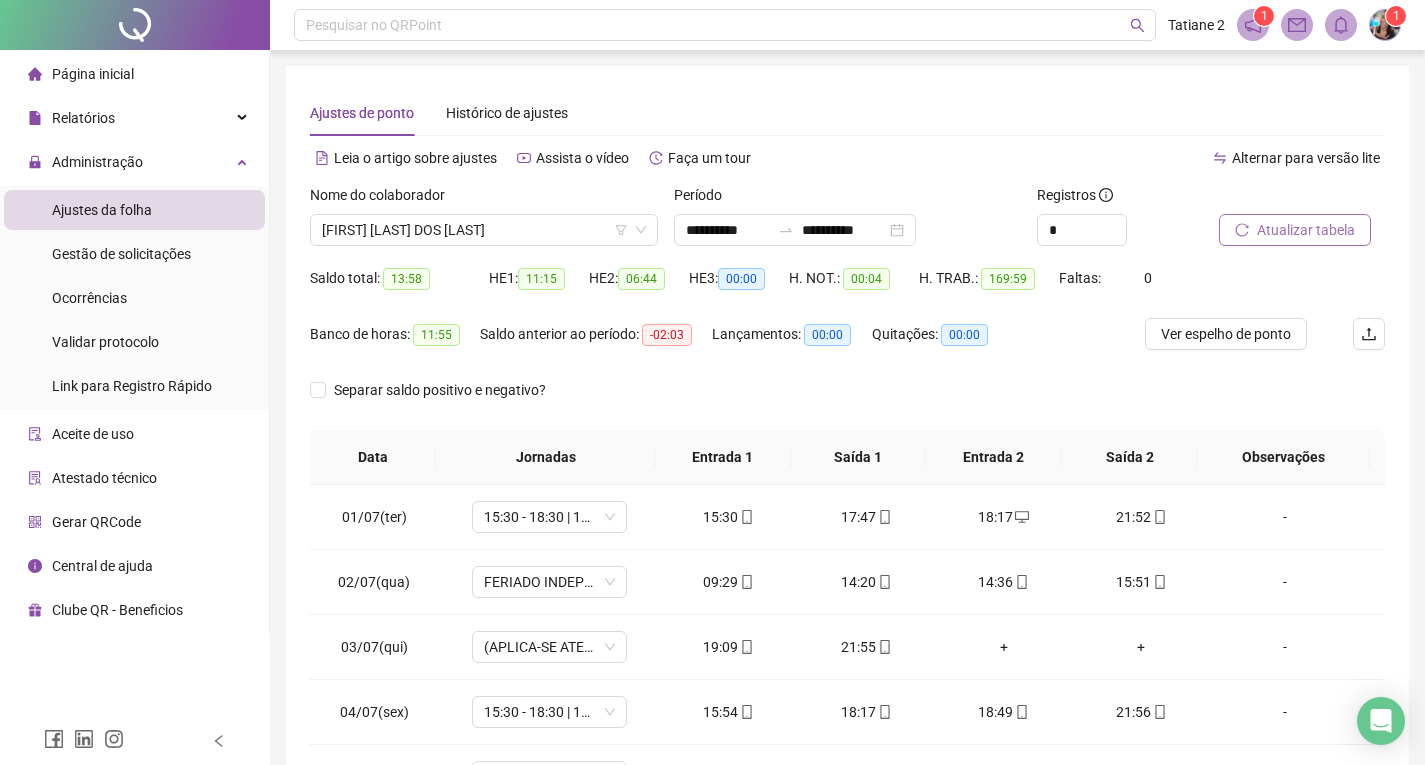 click on "13:58" at bounding box center (406, 279) 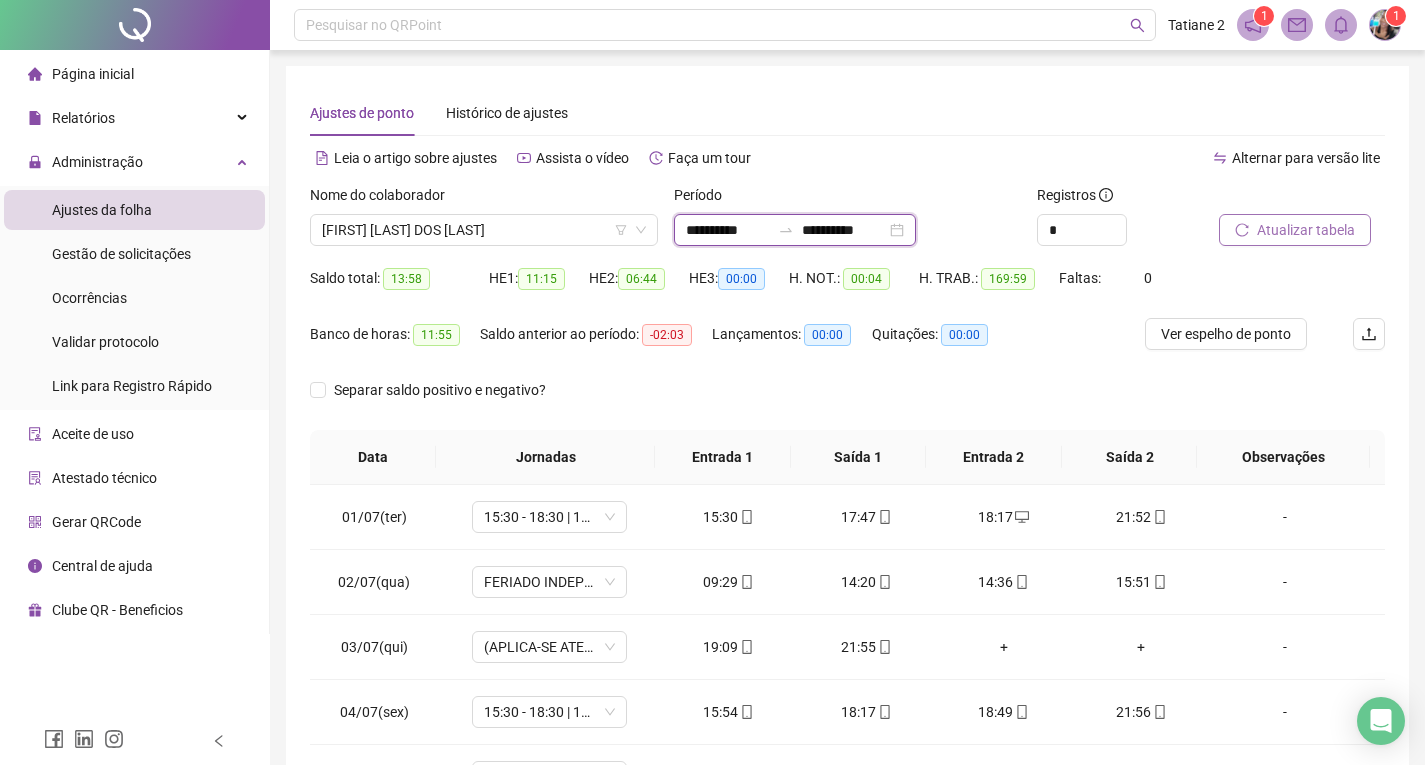 click on "**********" at bounding box center (728, 230) 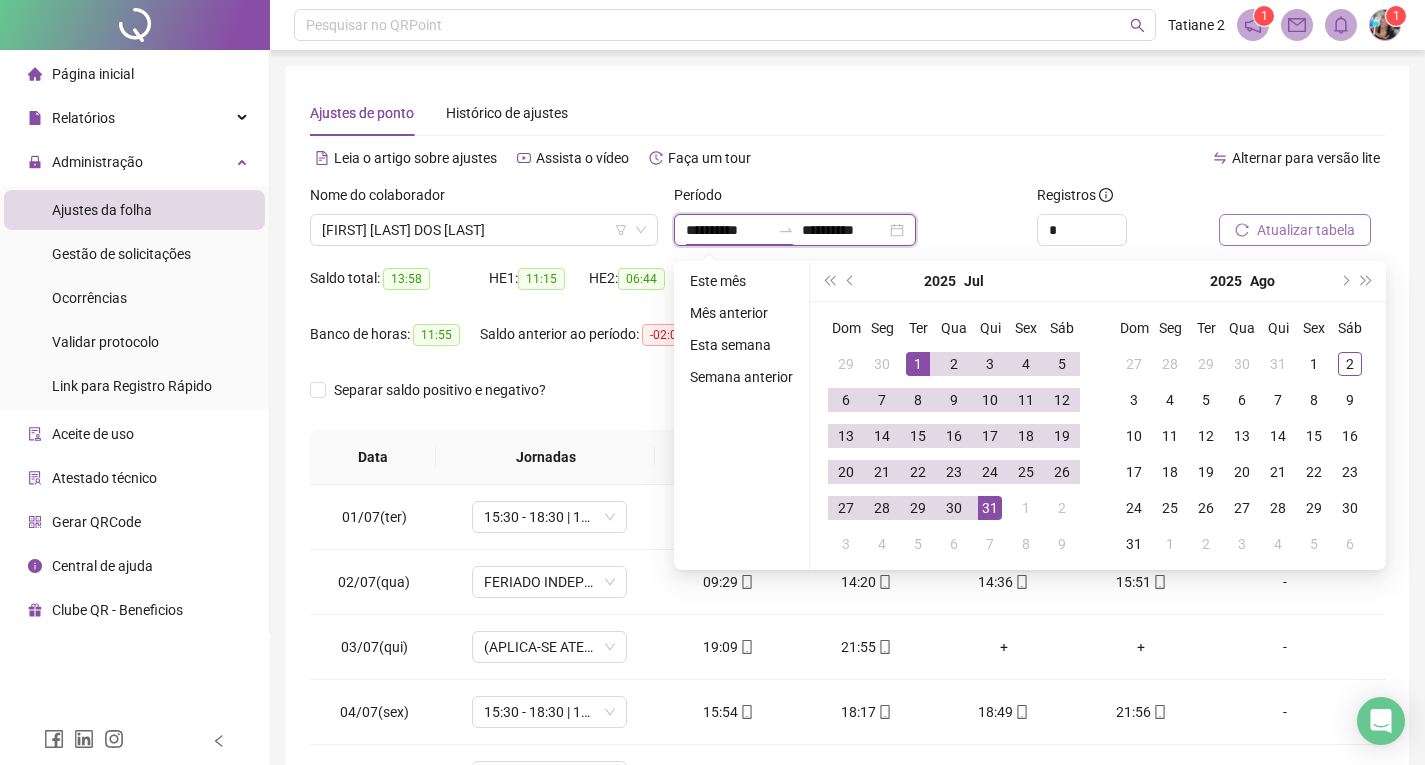 type on "**********" 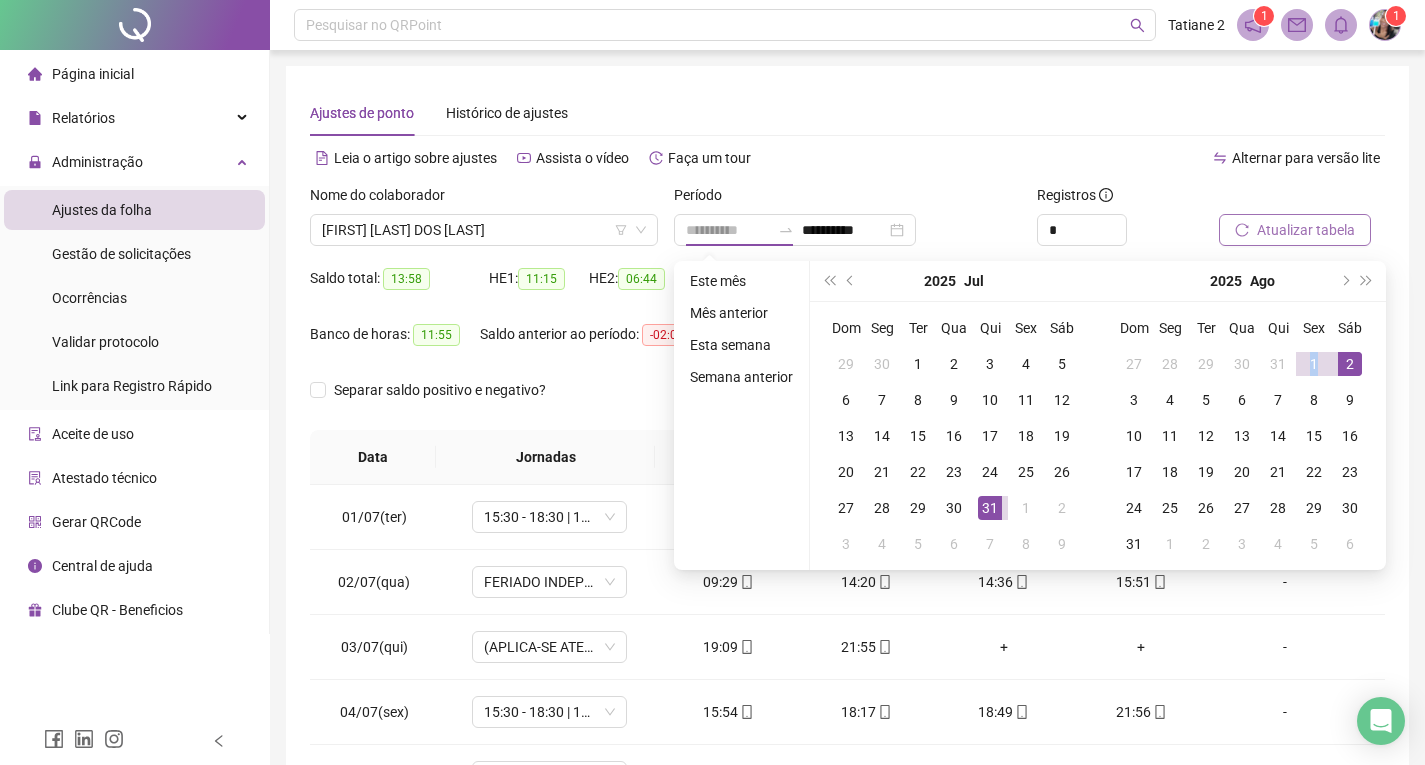 drag, startPoint x: 1310, startPoint y: 361, endPoint x: 1355, endPoint y: 355, distance: 45.39824 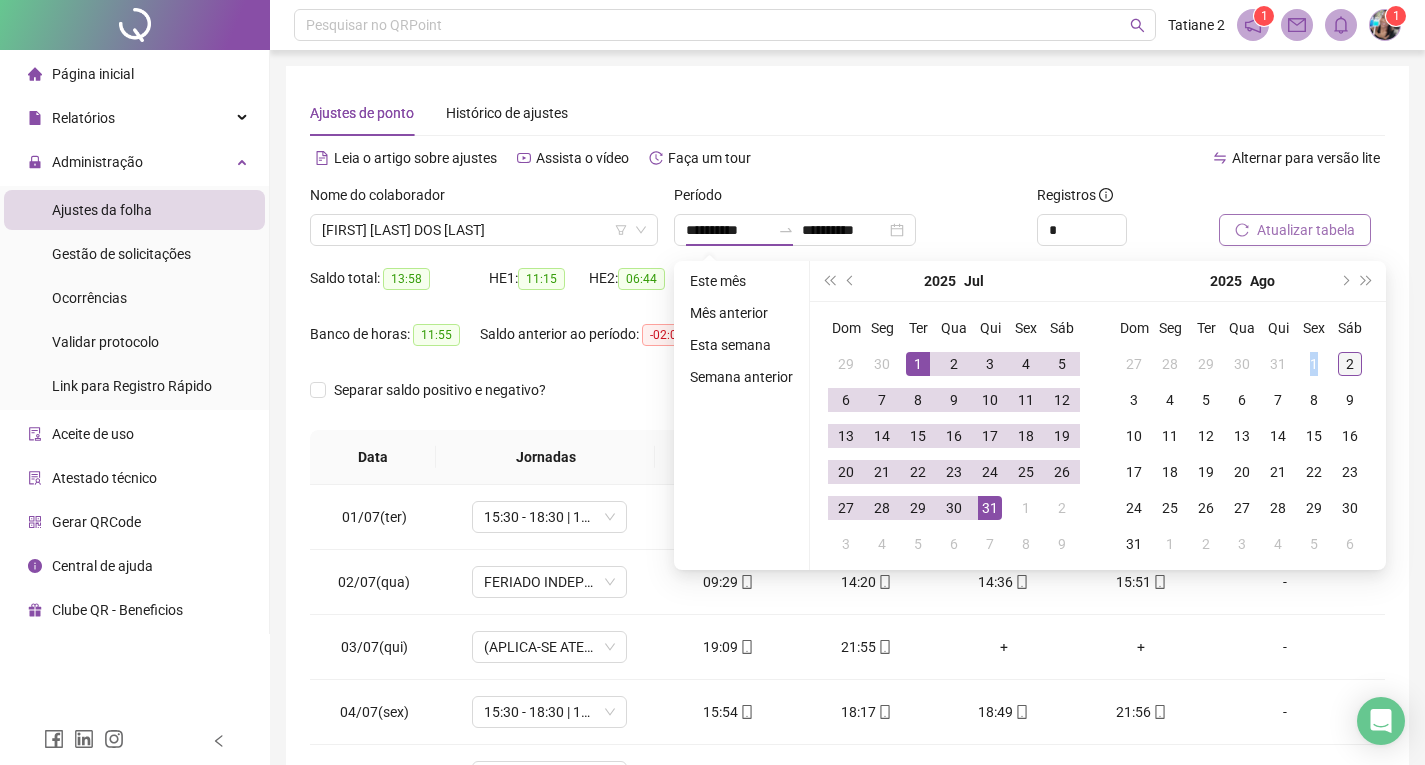 type on "**********" 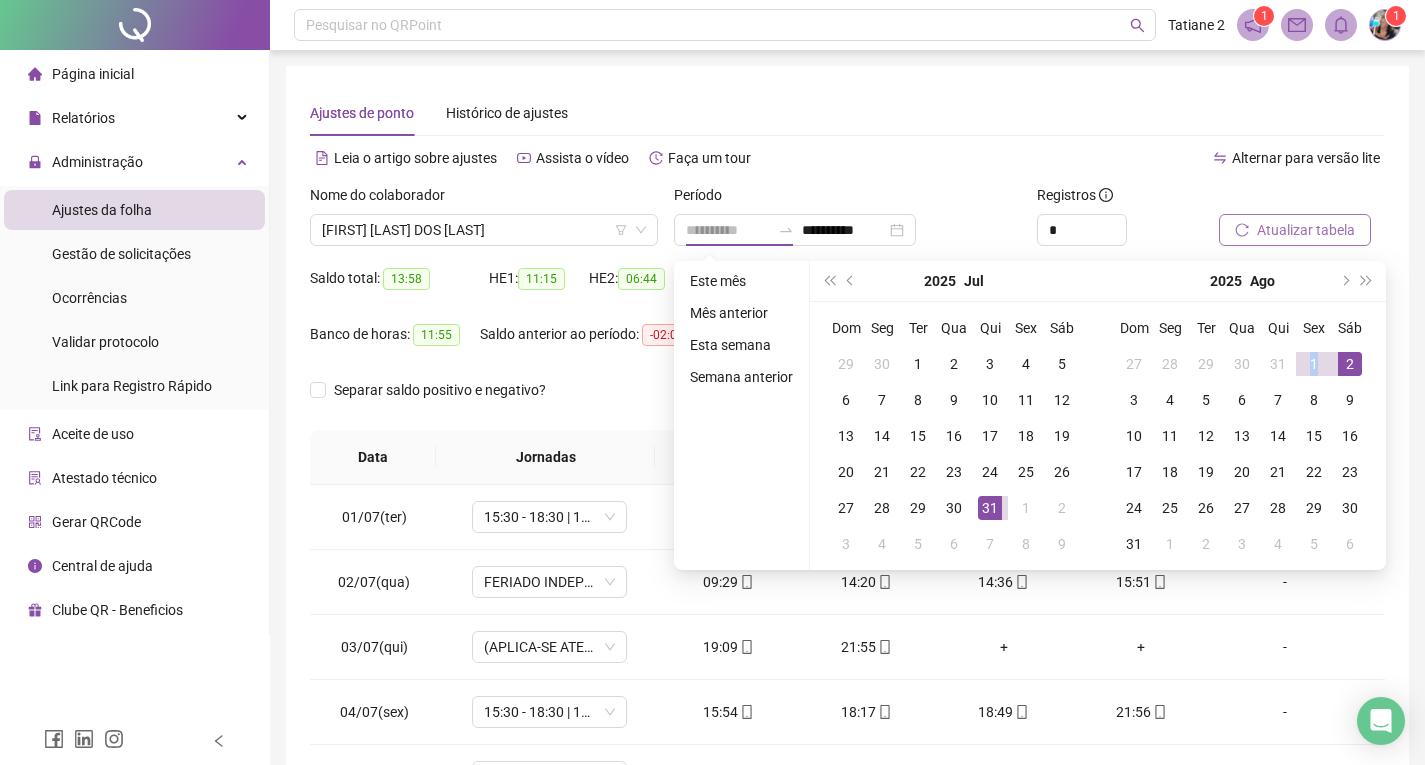 click on "2" at bounding box center (1350, 364) 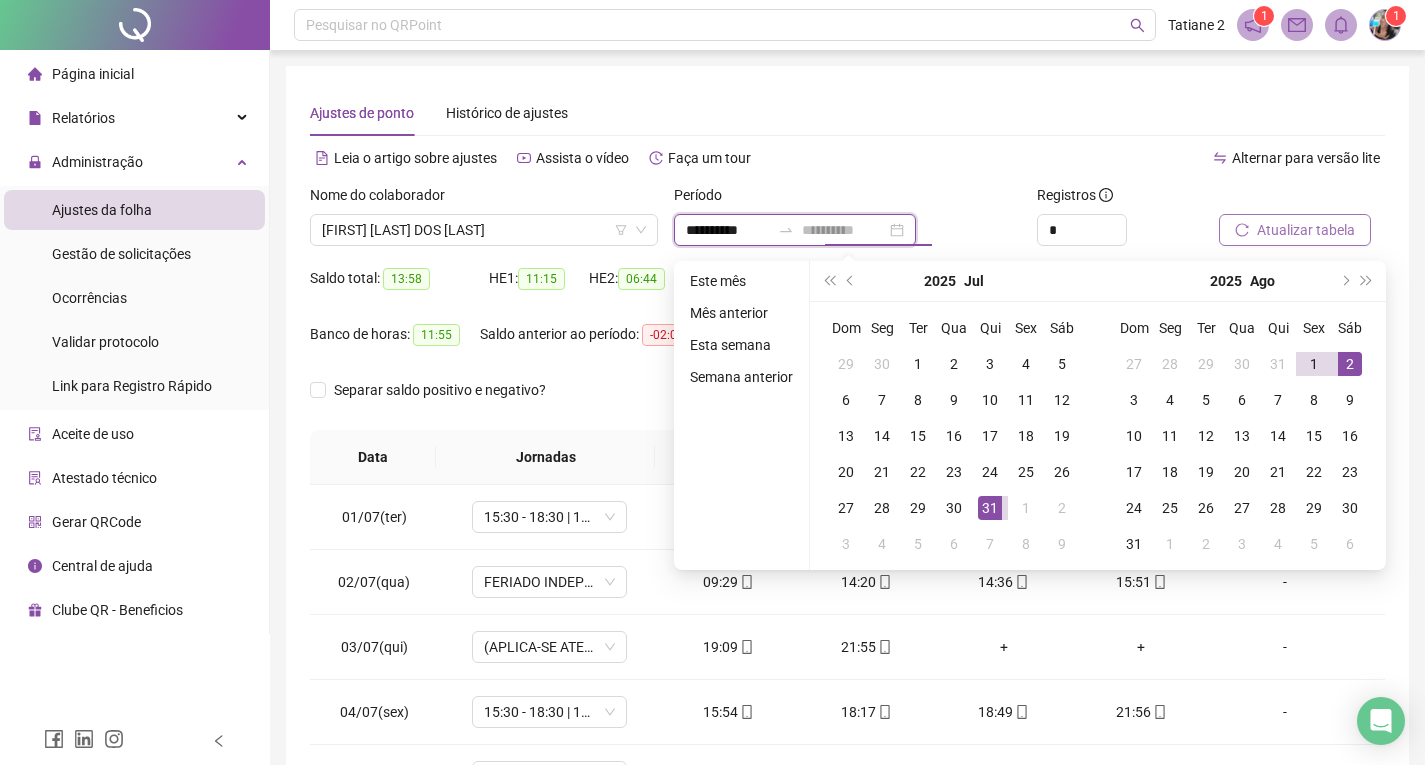 type on "**********" 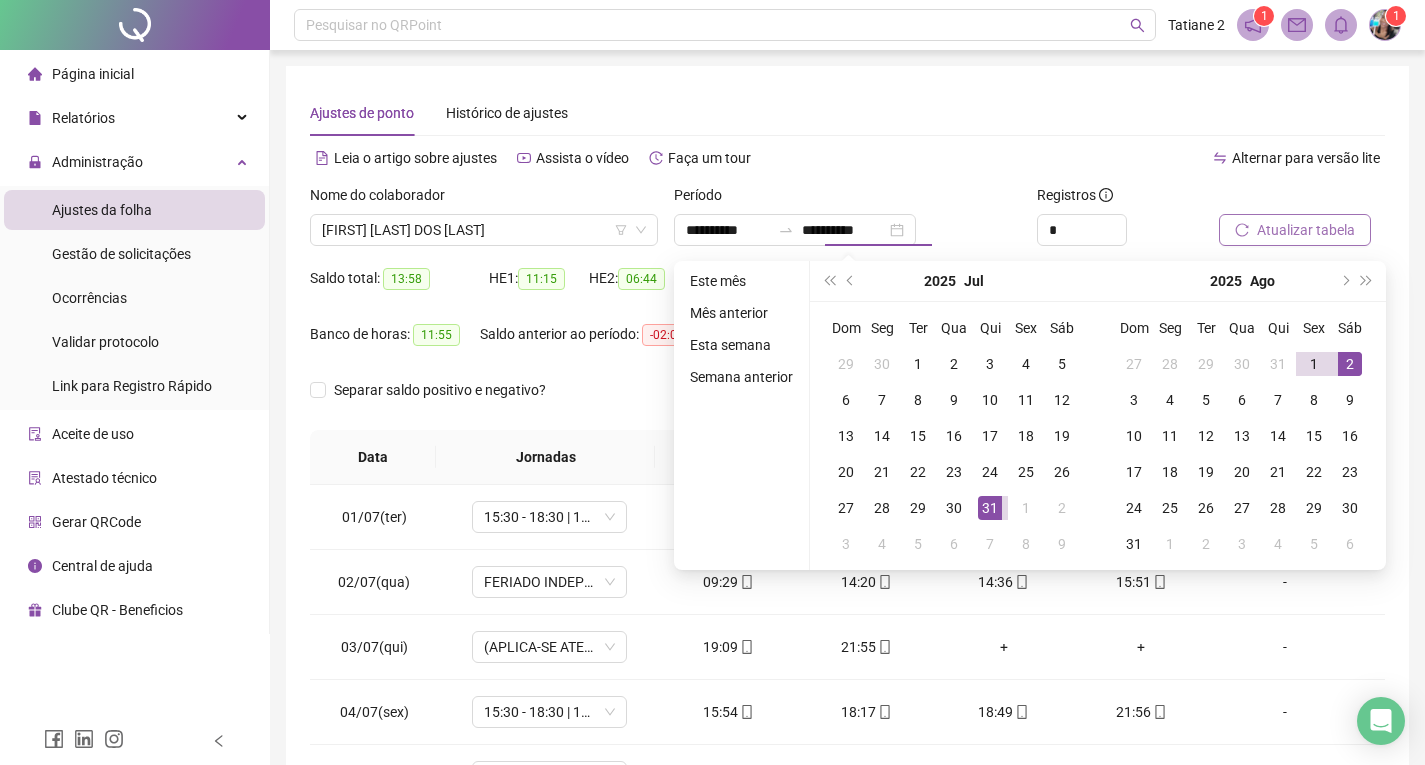 click on "Período" at bounding box center [848, 199] 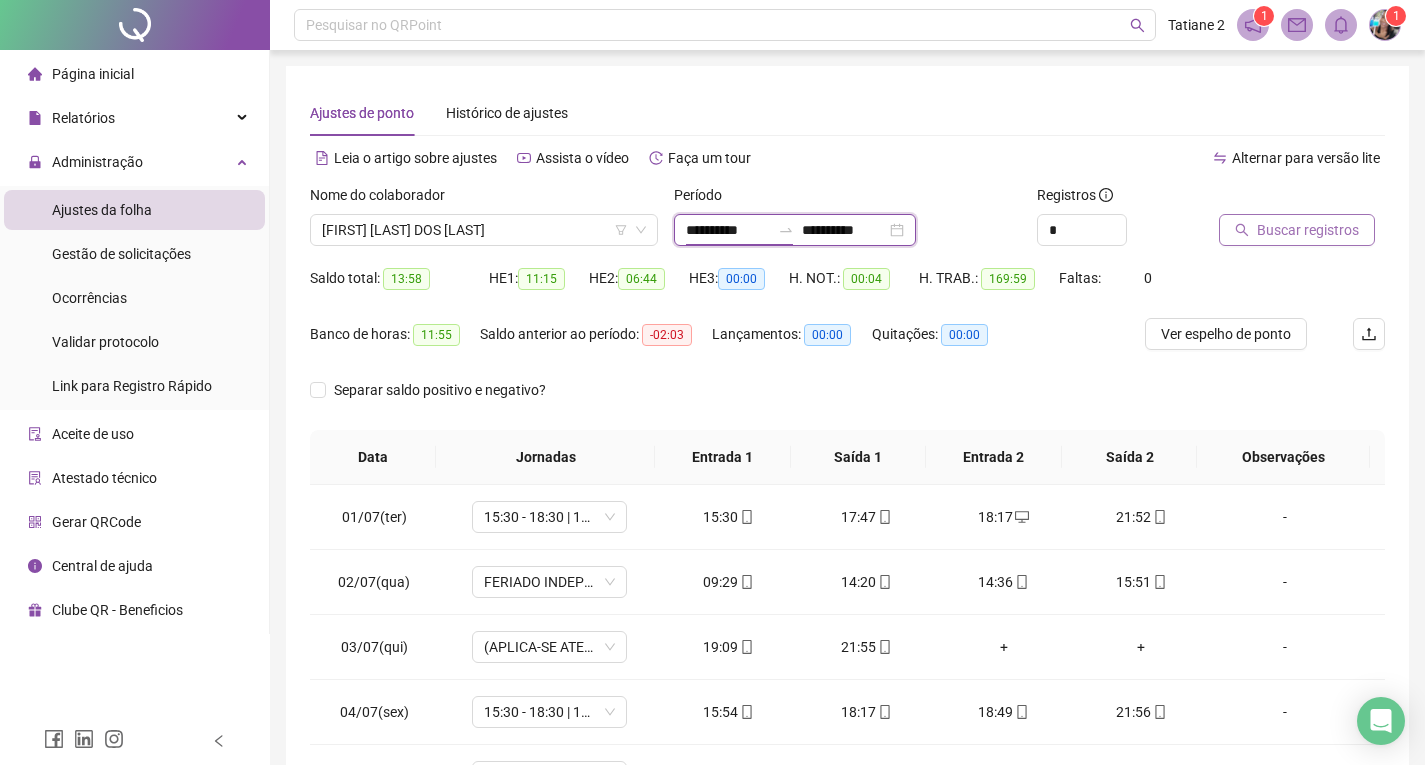 click on "**********" at bounding box center (728, 230) 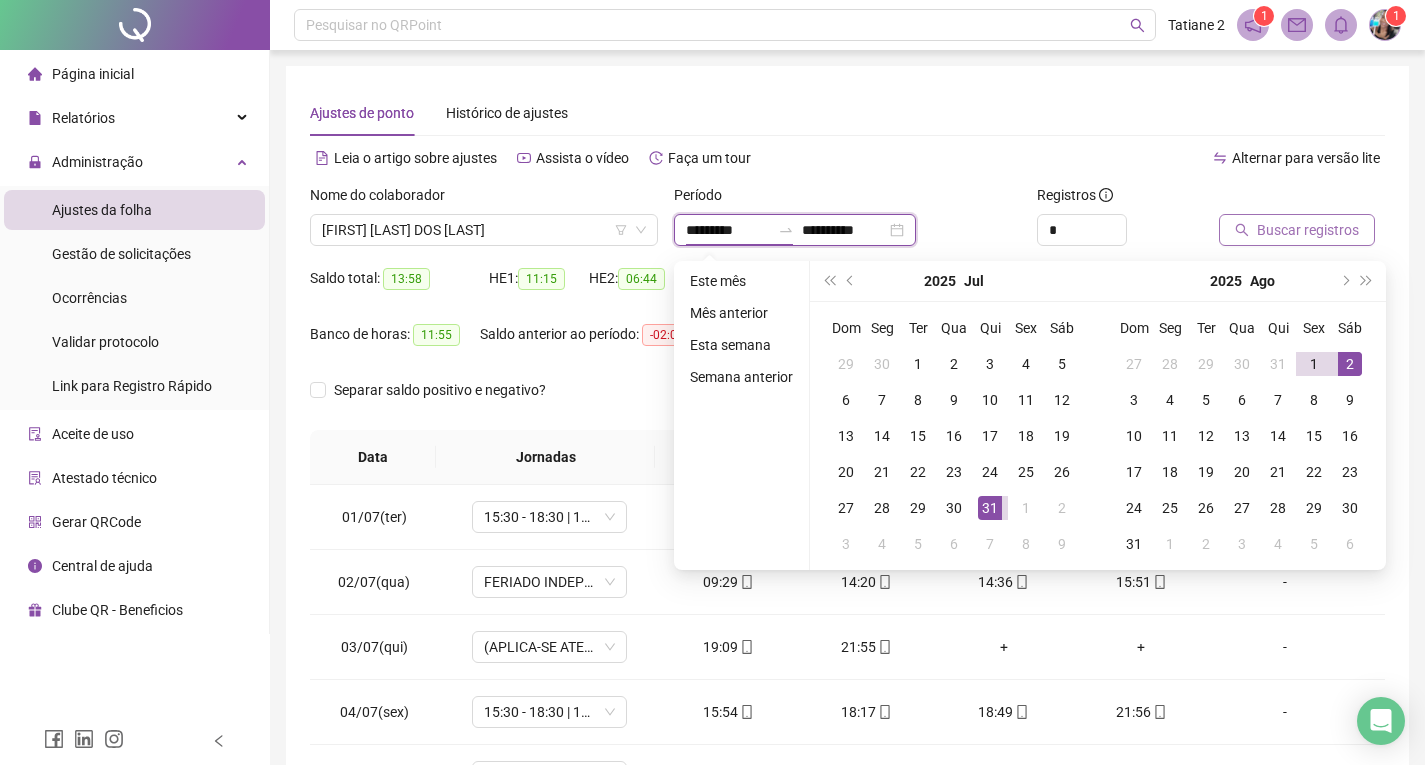 click on "*********" at bounding box center (728, 230) 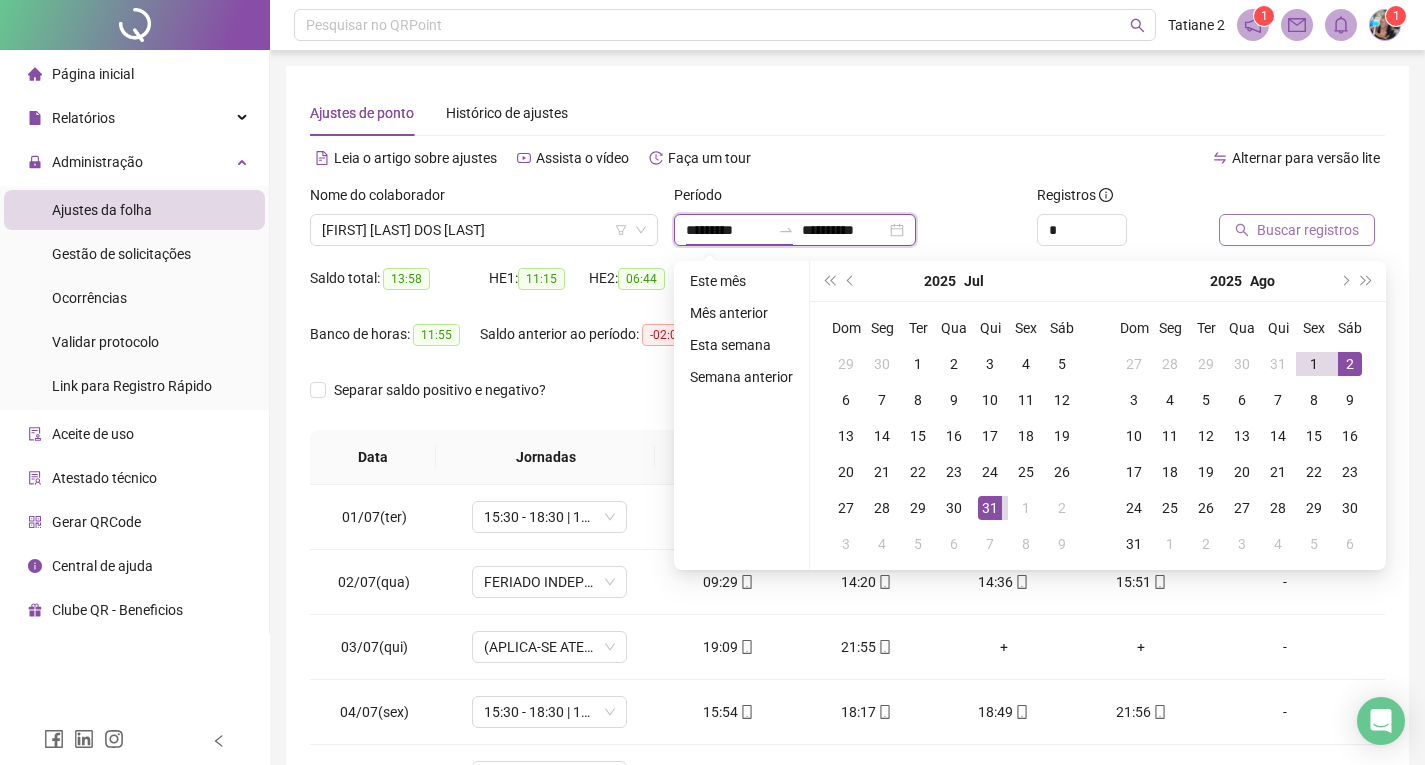 click on "*********" at bounding box center (728, 230) 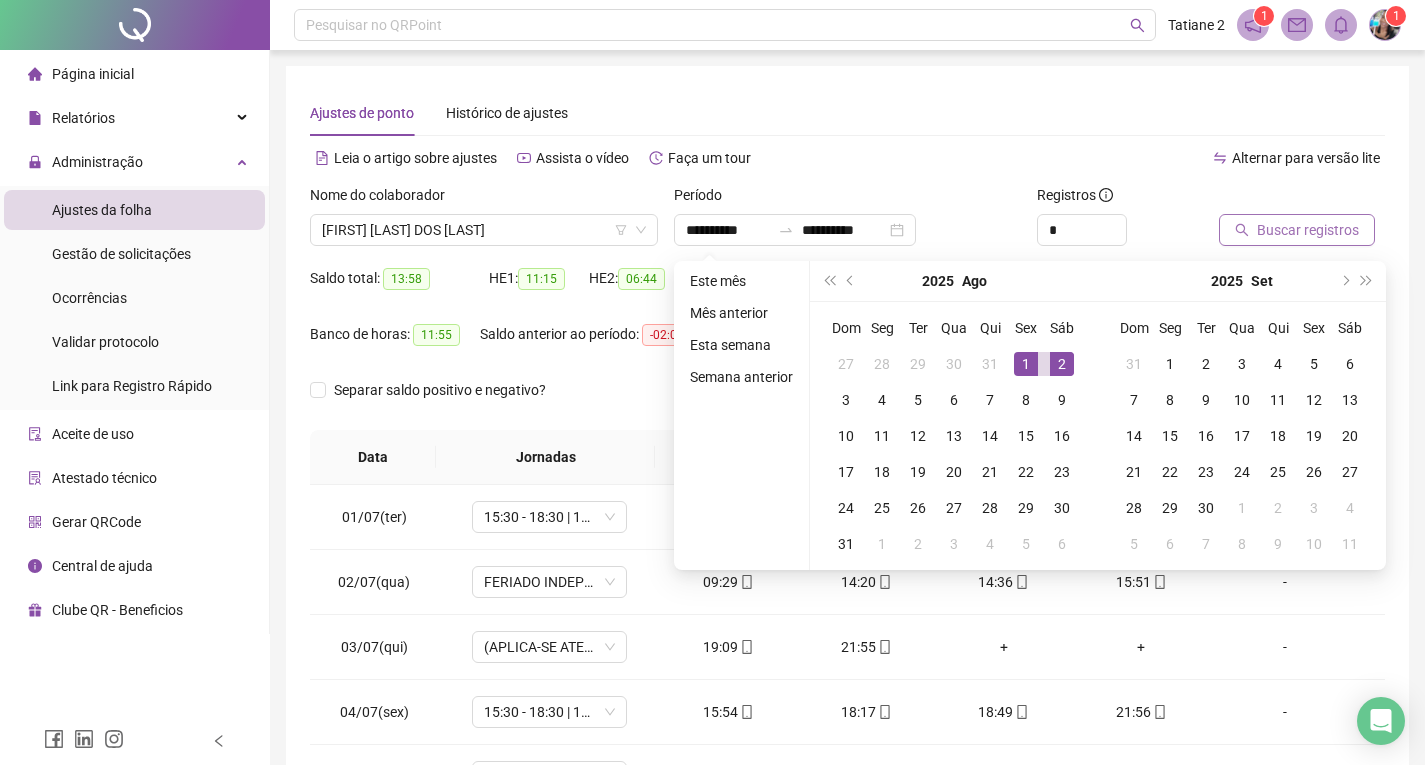 click on "Buscar registros" at bounding box center (1308, 230) 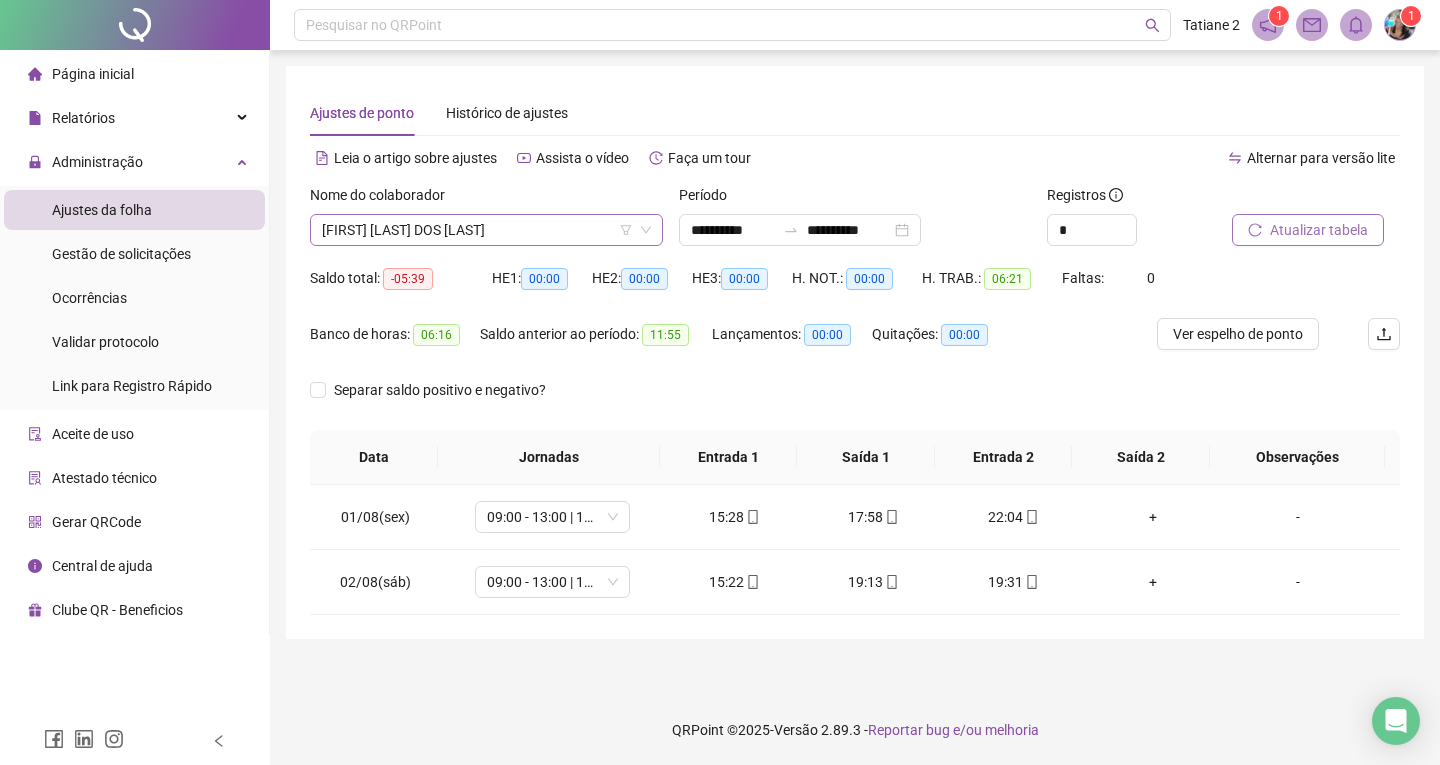 click on "[FIRST] [LAST] DOS [LAST]" at bounding box center [486, 230] 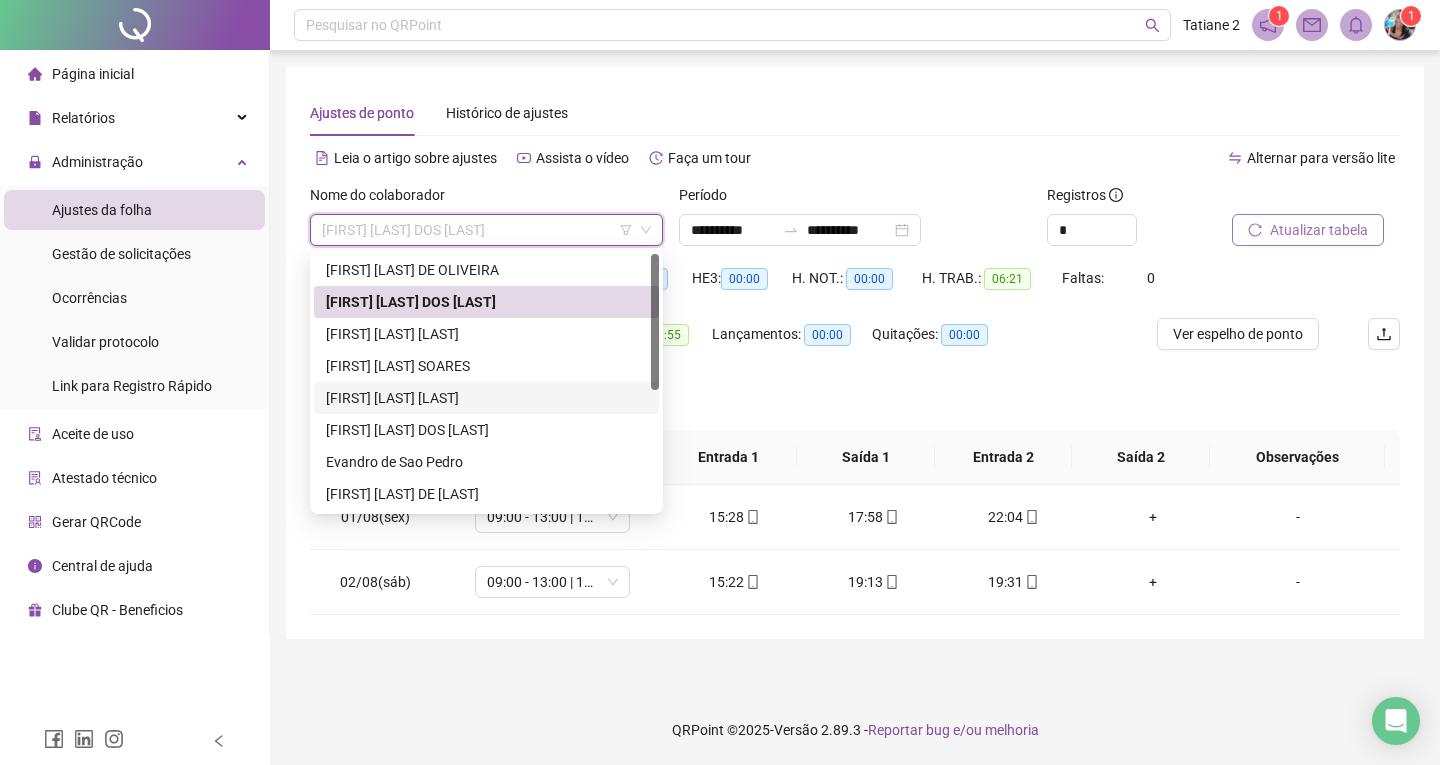 click on "[FIRST] [LAST] [LAST]" at bounding box center (486, 398) 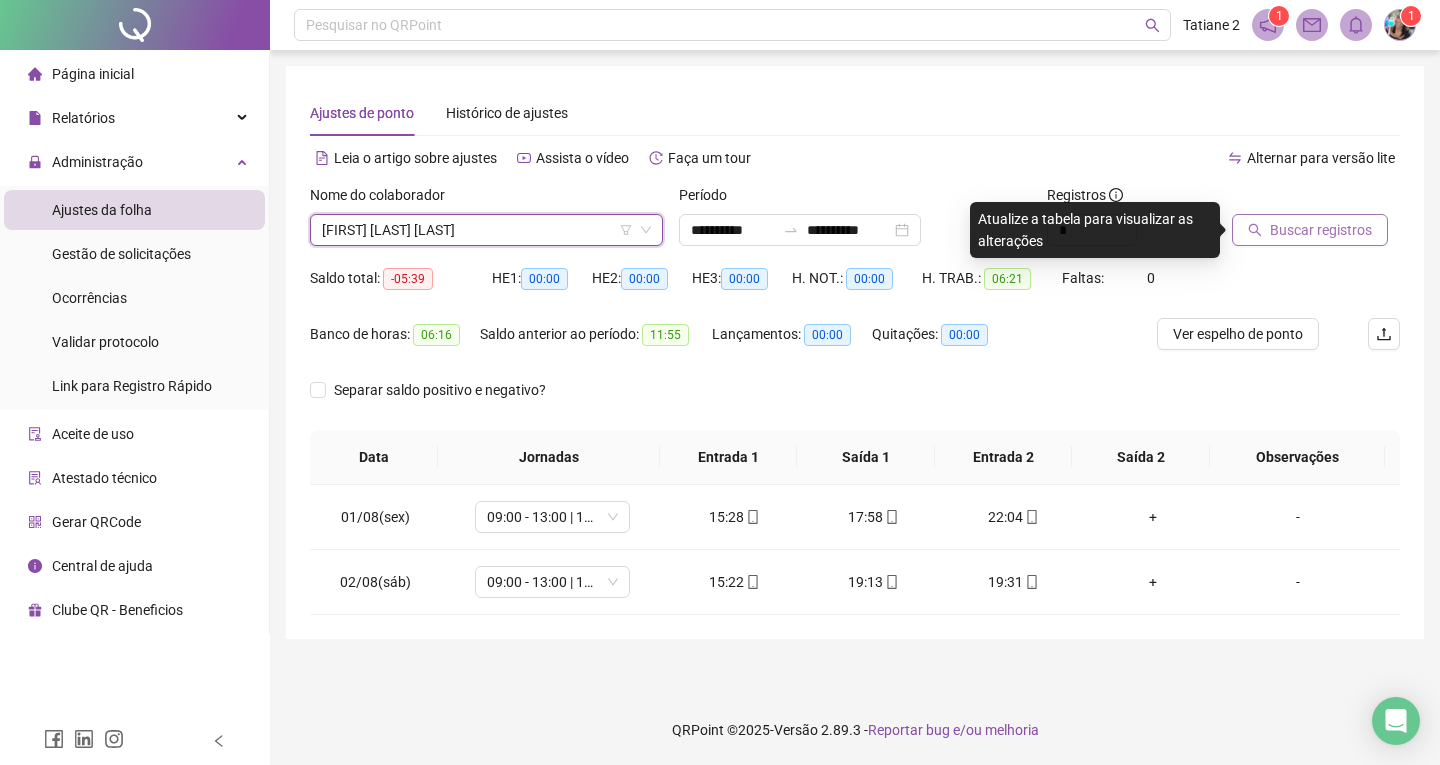 click on "Buscar registros" at bounding box center (1321, 230) 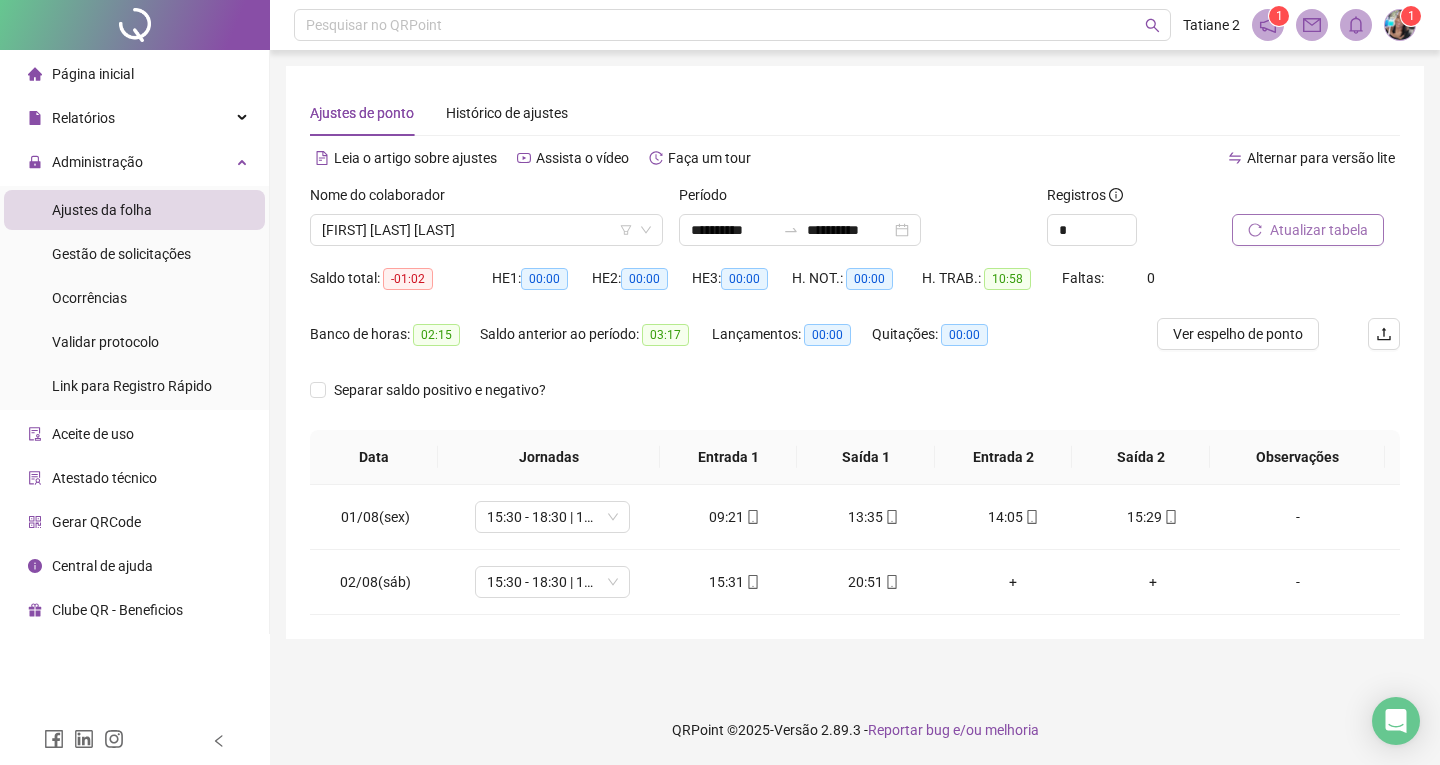 click on "Nome do colaborador" at bounding box center (486, 199) 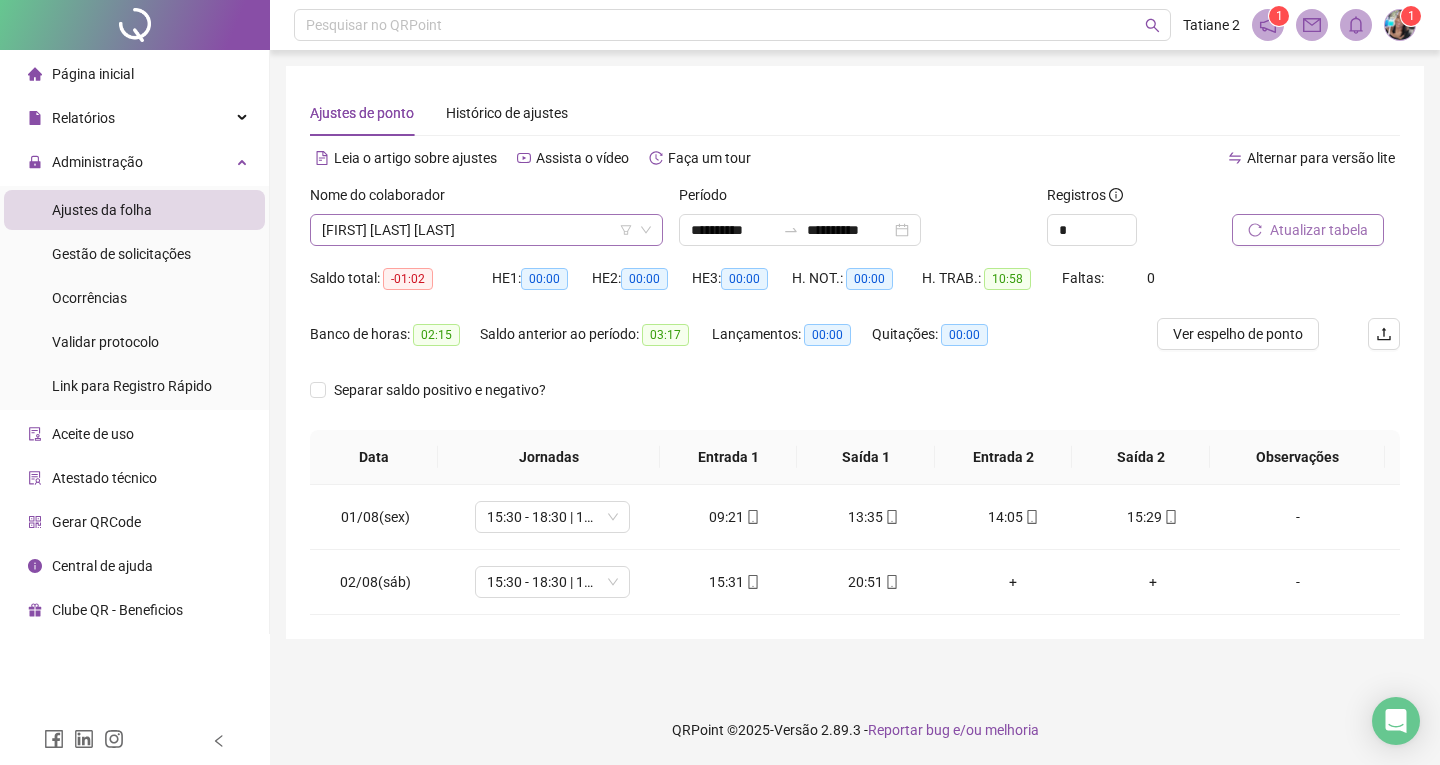 click on "[FIRST] [LAST] [LAST]" at bounding box center (486, 230) 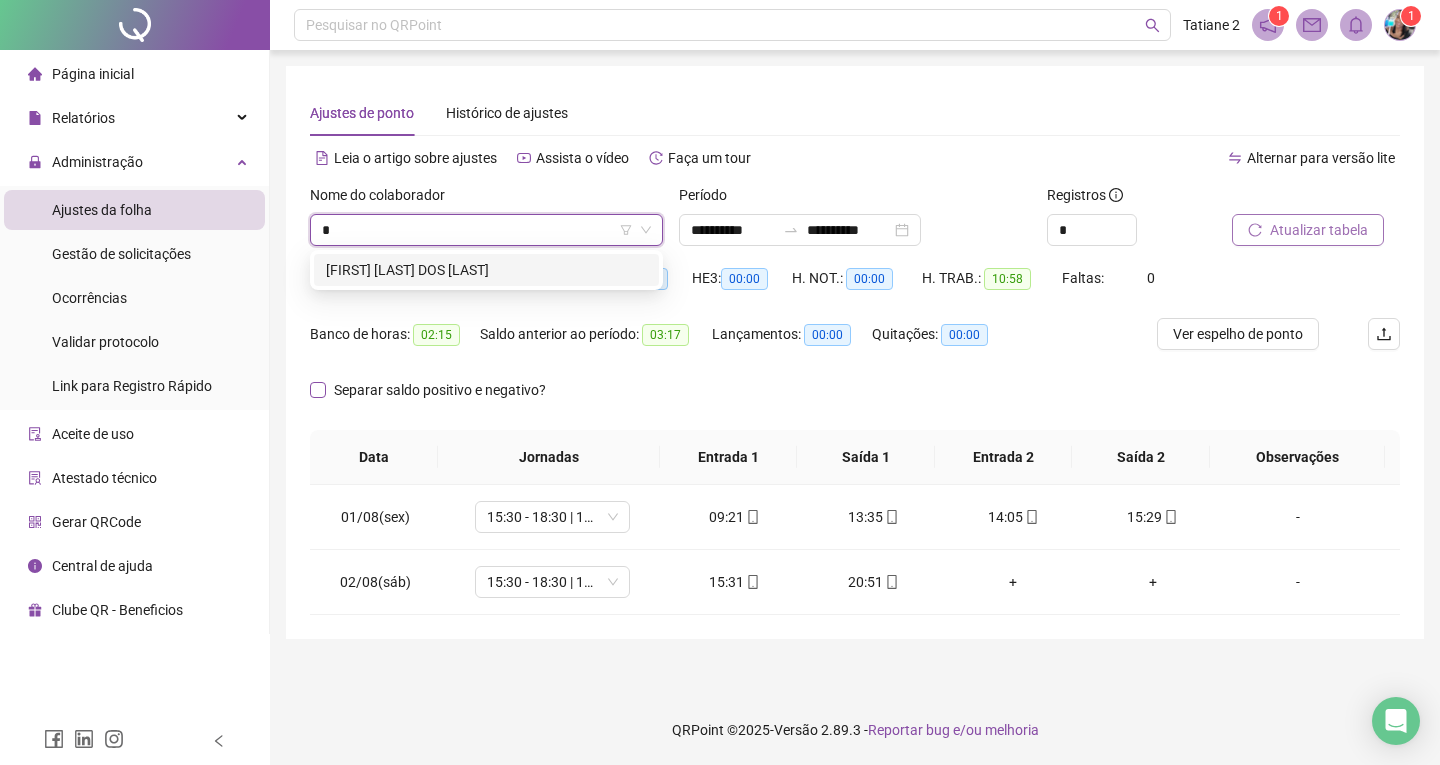 scroll, scrollTop: 0, scrollLeft: 0, axis: both 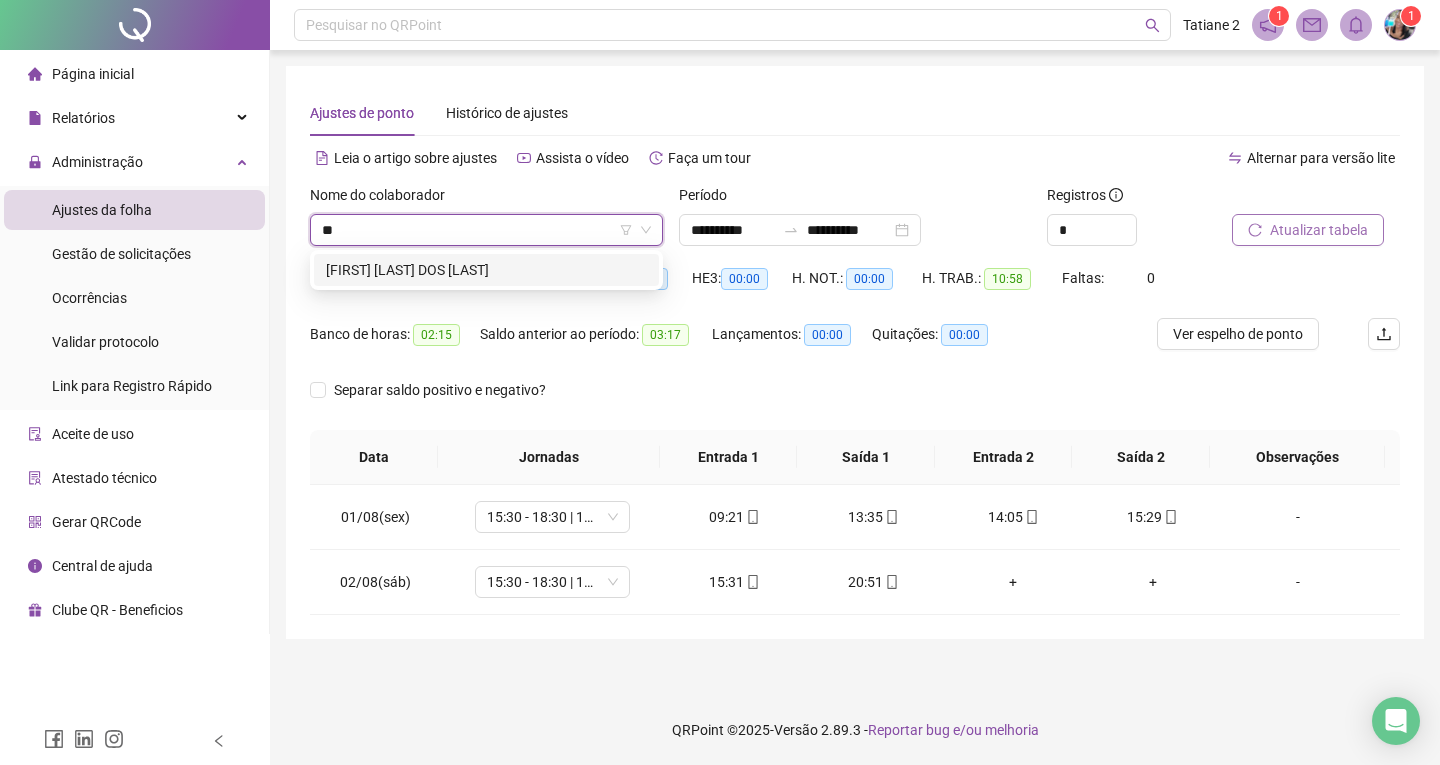 click on "[FIRST] [LAST] DOS [LAST]" at bounding box center [486, 270] 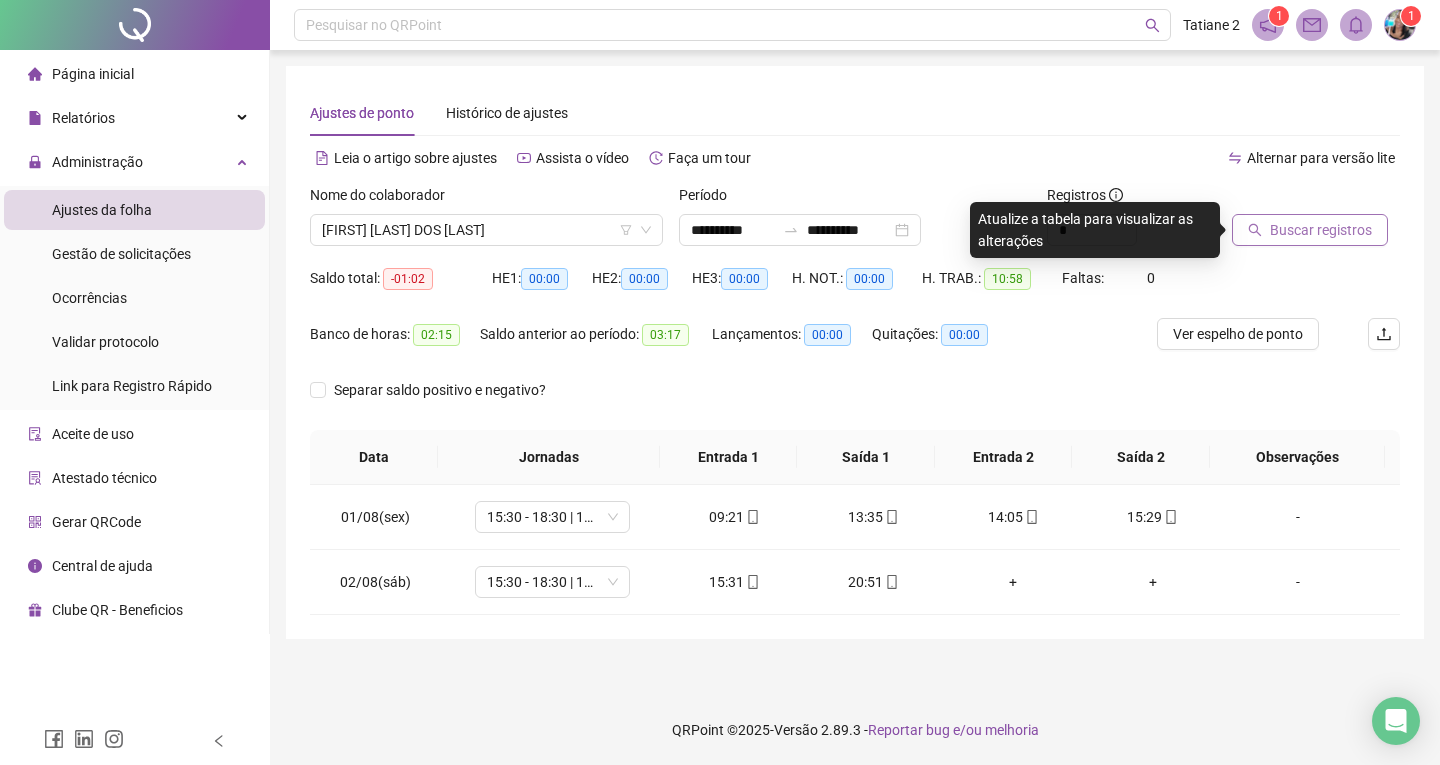 click on "Buscar registros" at bounding box center [1310, 230] 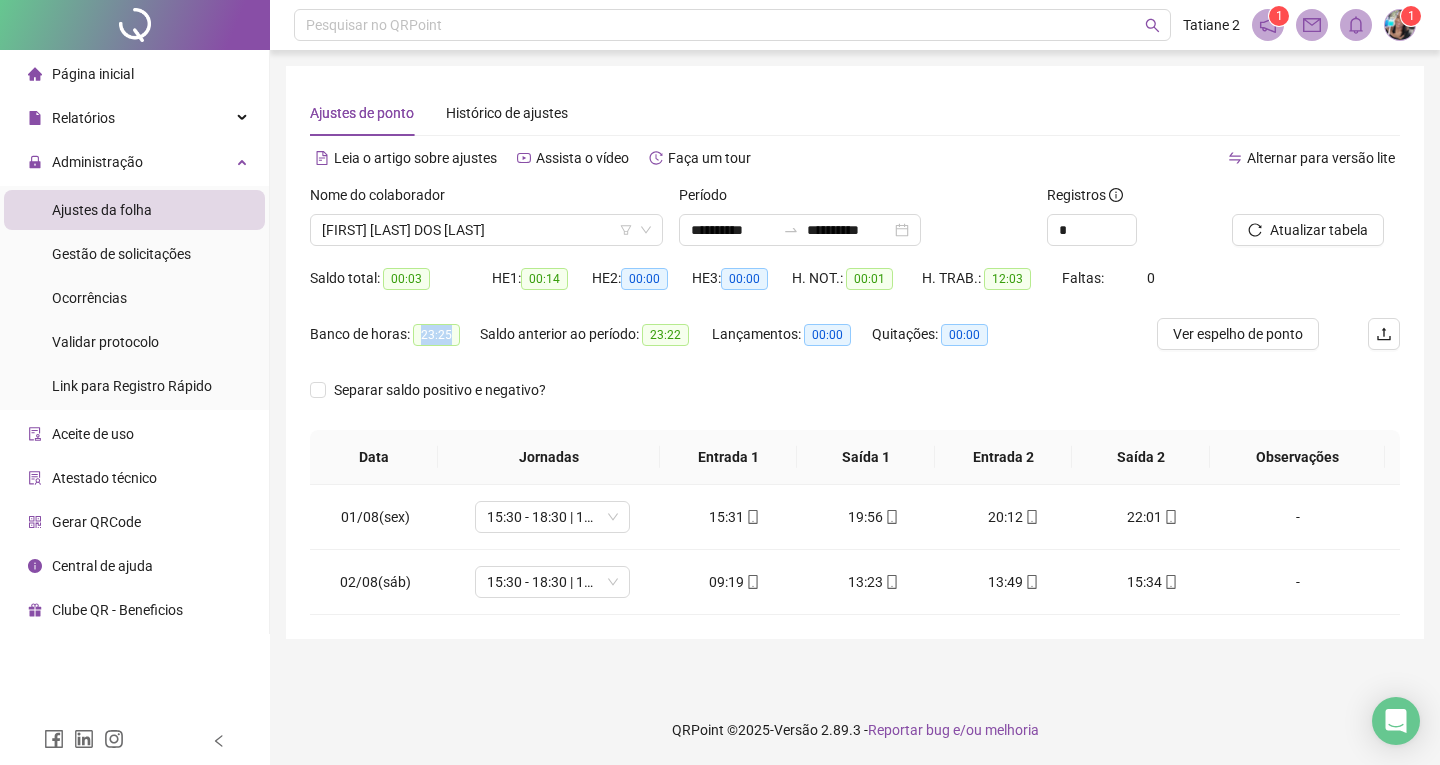 drag, startPoint x: 418, startPoint y: 328, endPoint x: 459, endPoint y: 334, distance: 41.4367 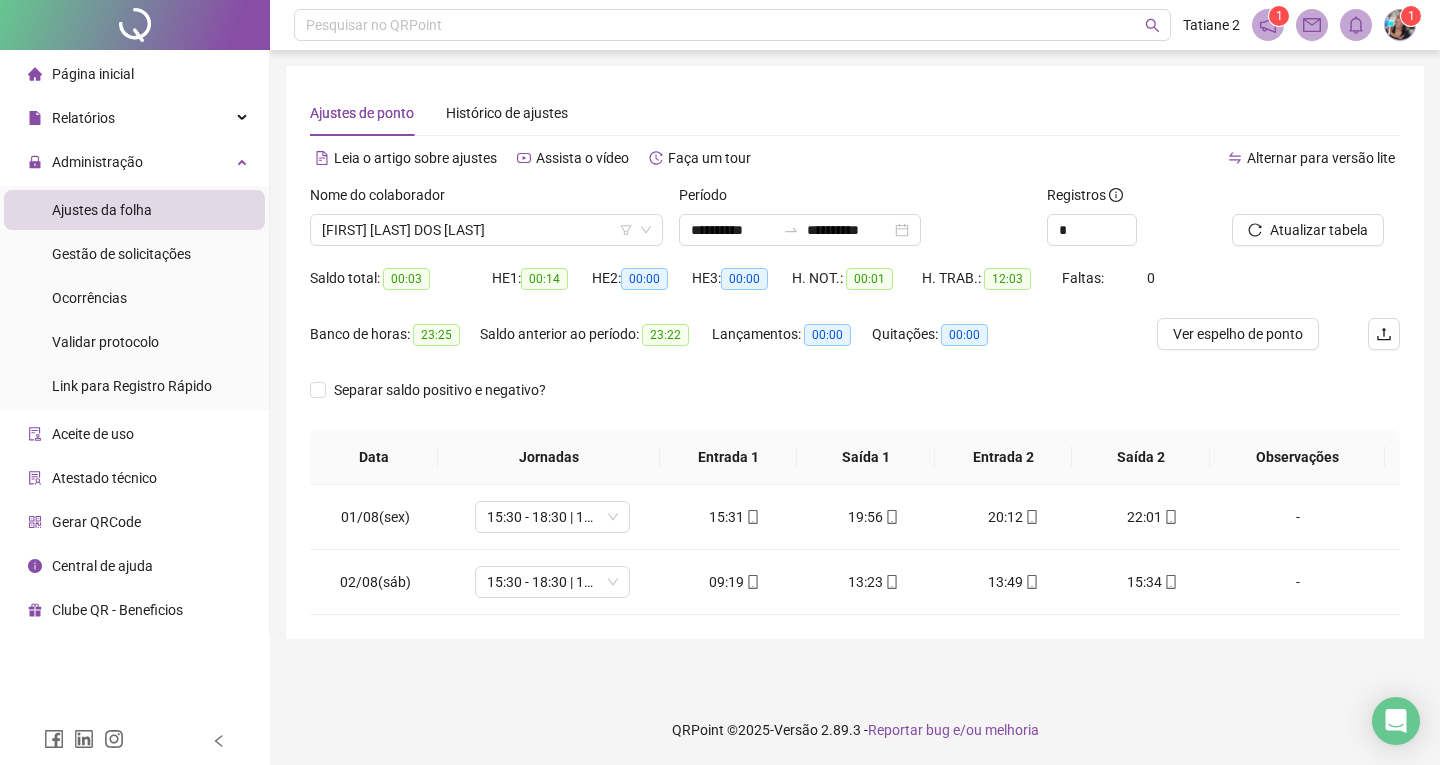 click on "Banco de horas:   23:25" at bounding box center (395, 334) 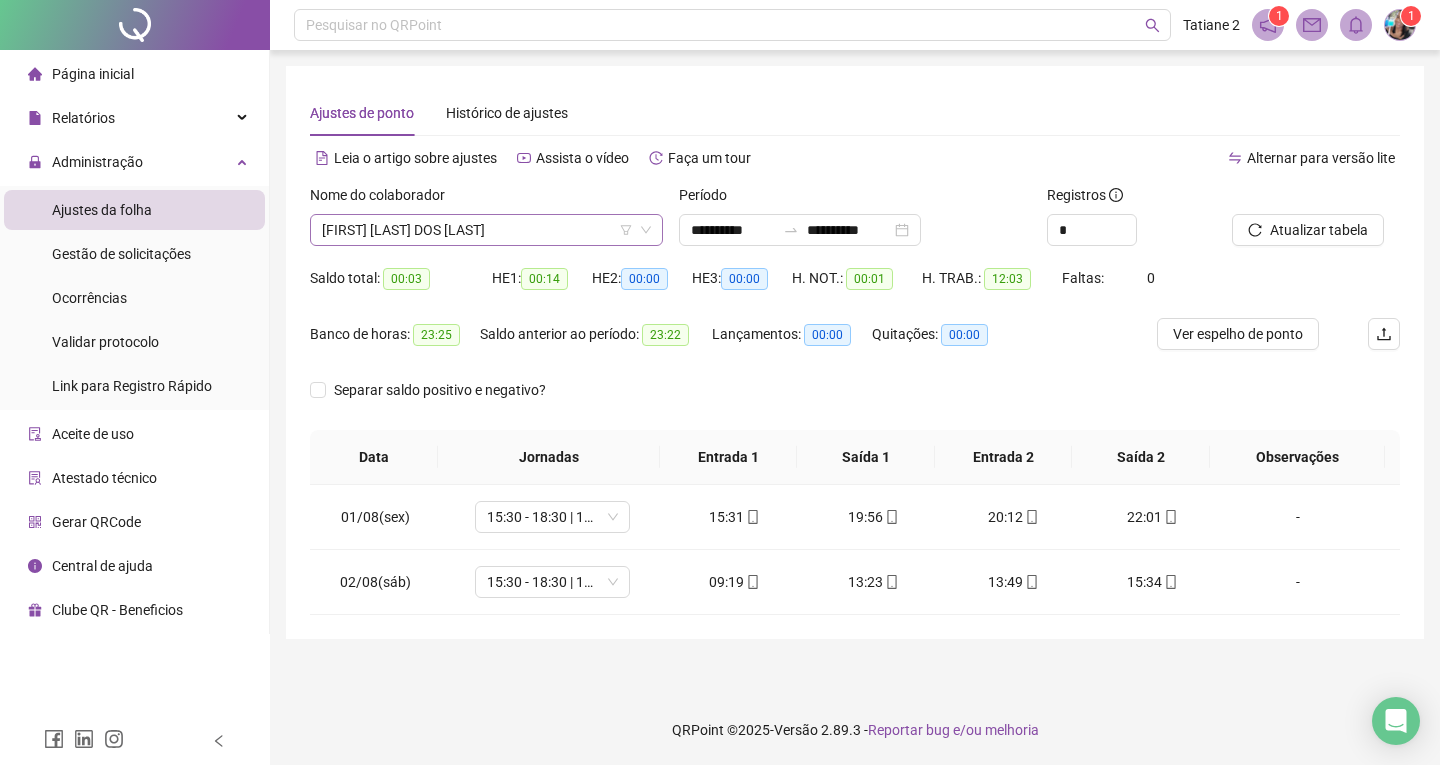 click on "[FIRST] [LAST] DOS [LAST]" at bounding box center [486, 230] 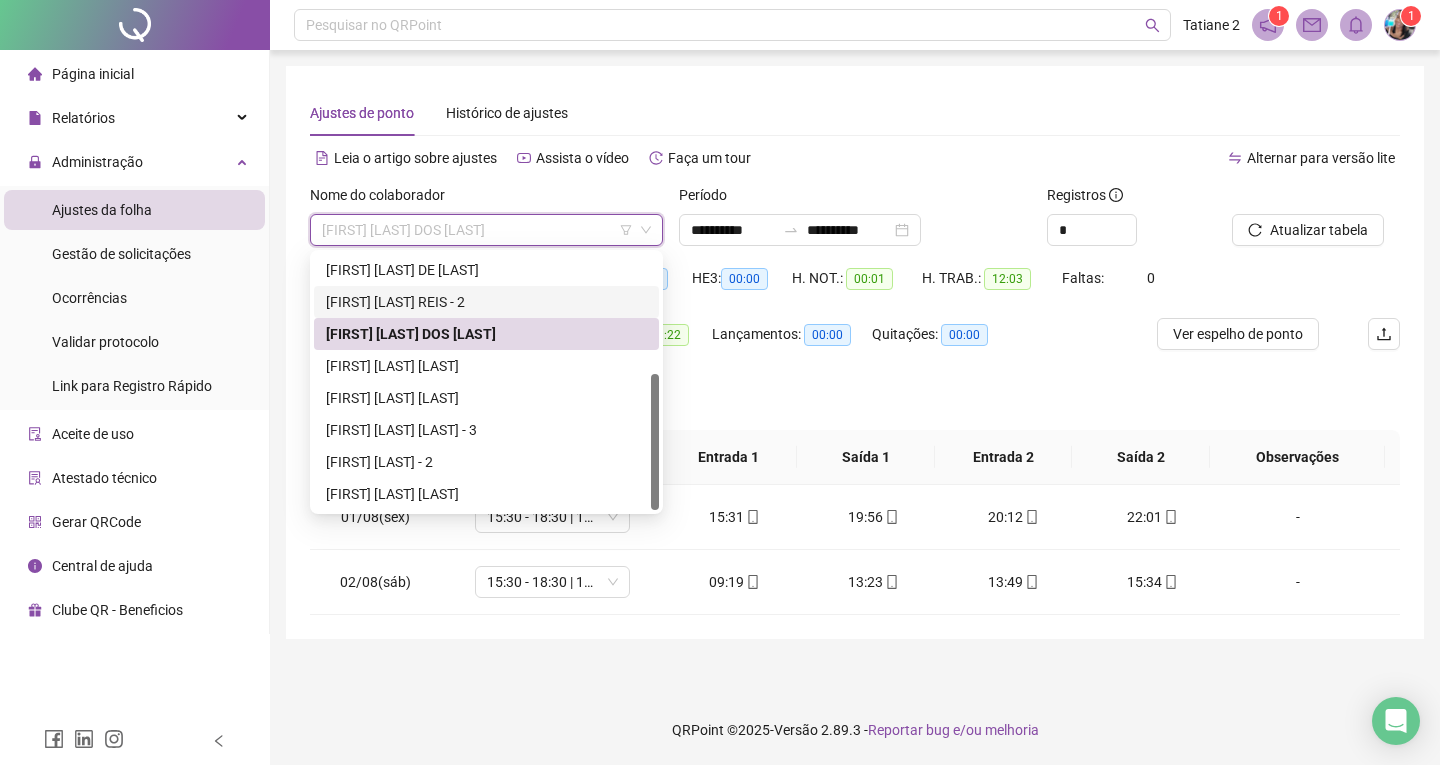 scroll, scrollTop: 24, scrollLeft: 0, axis: vertical 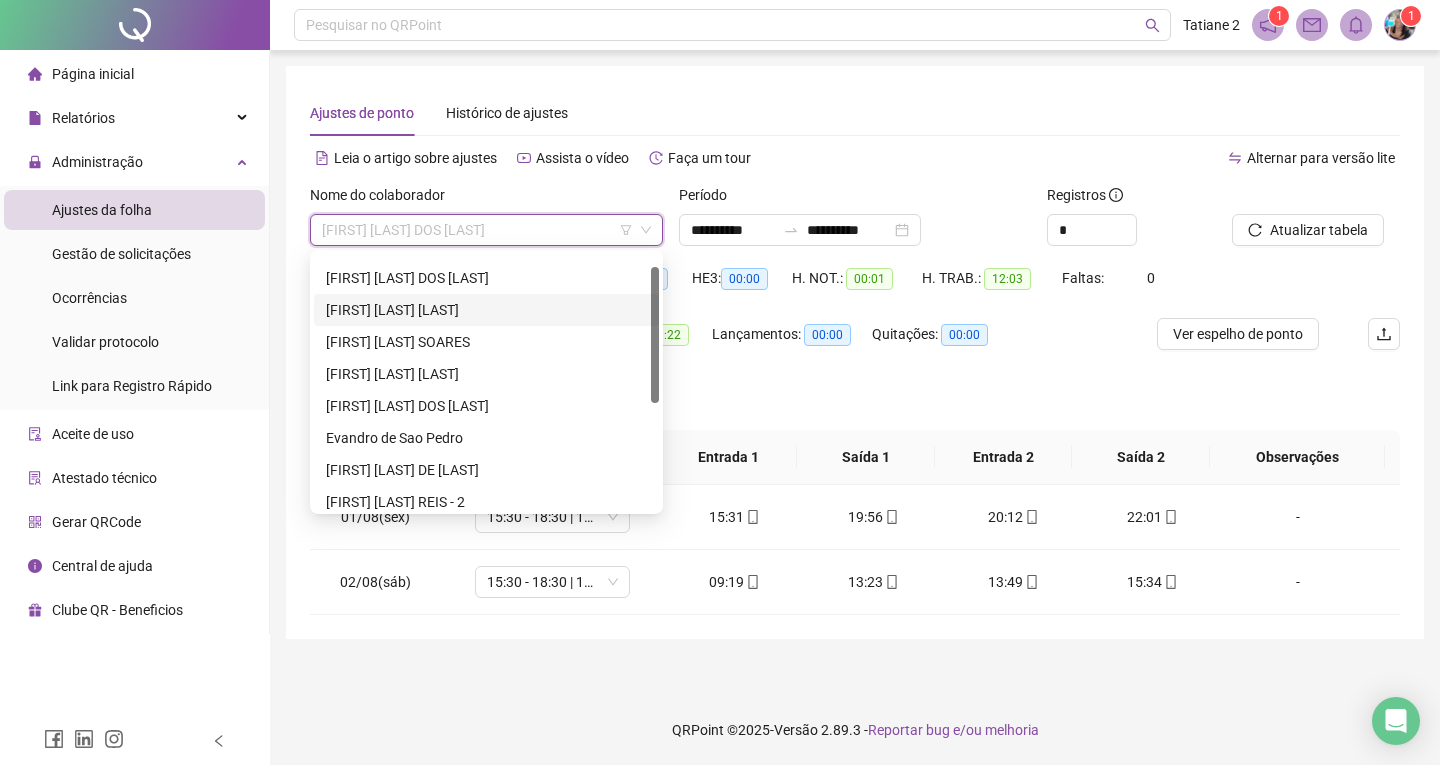 click on "Saldo anterior ao período:   23:22" at bounding box center [596, 346] 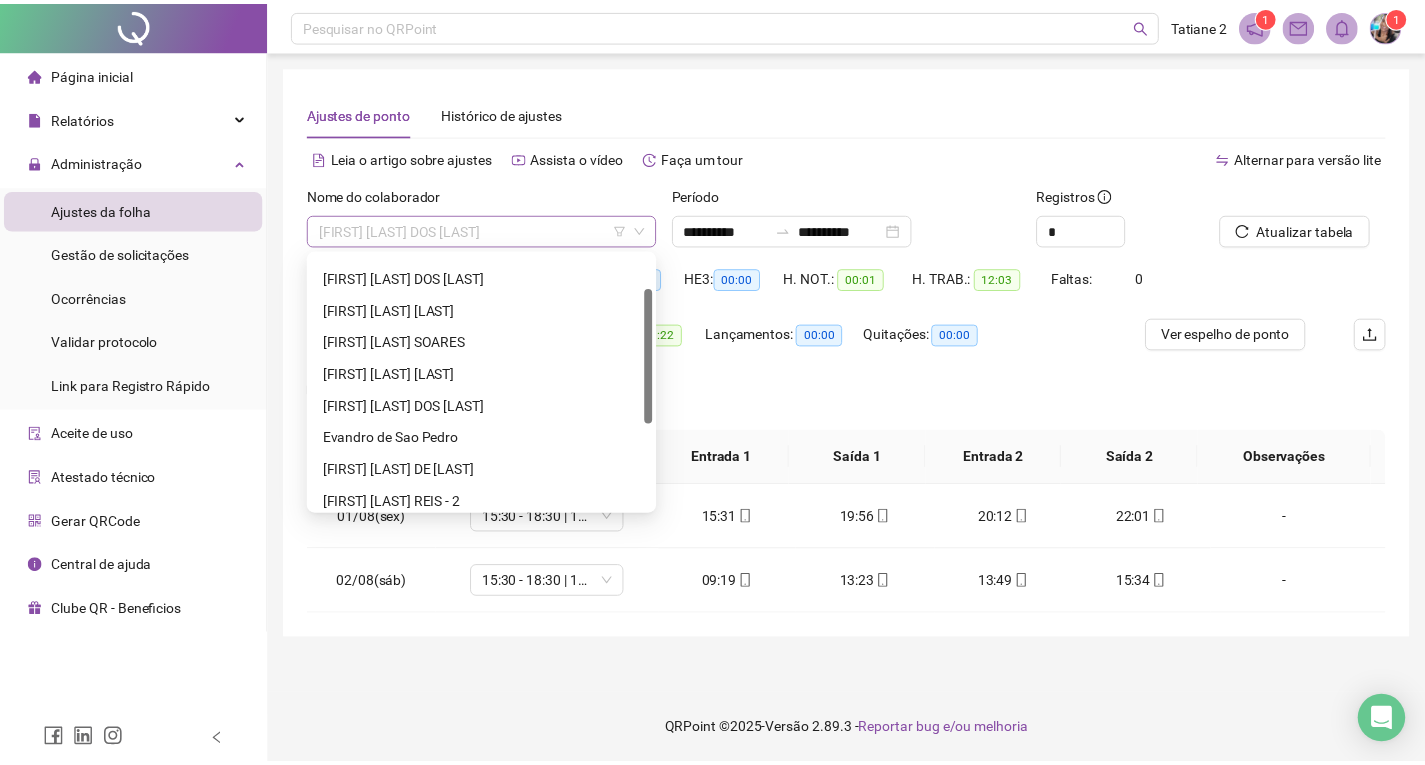 scroll, scrollTop: 64, scrollLeft: 0, axis: vertical 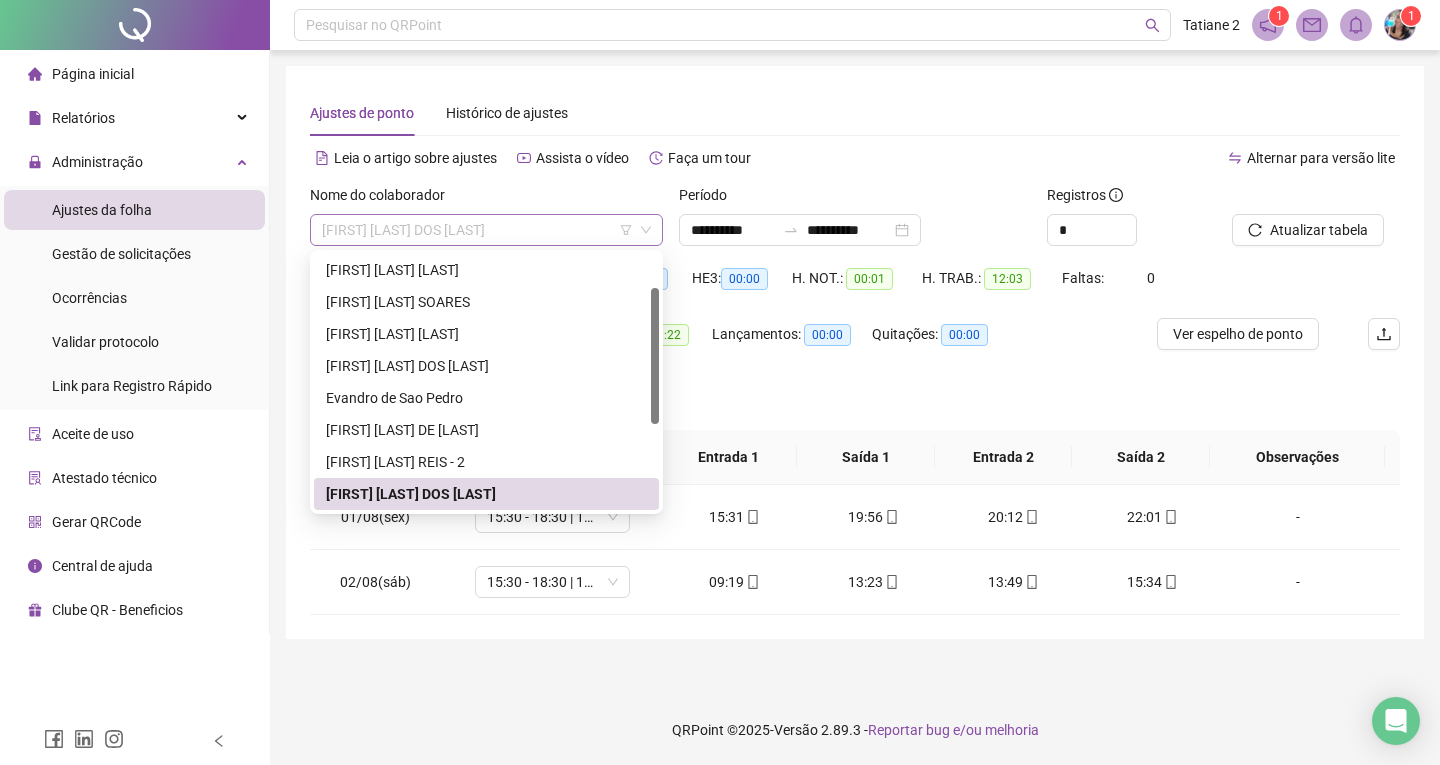 click on "[FIRST] [LAST] DOS [LAST]" at bounding box center [486, 230] 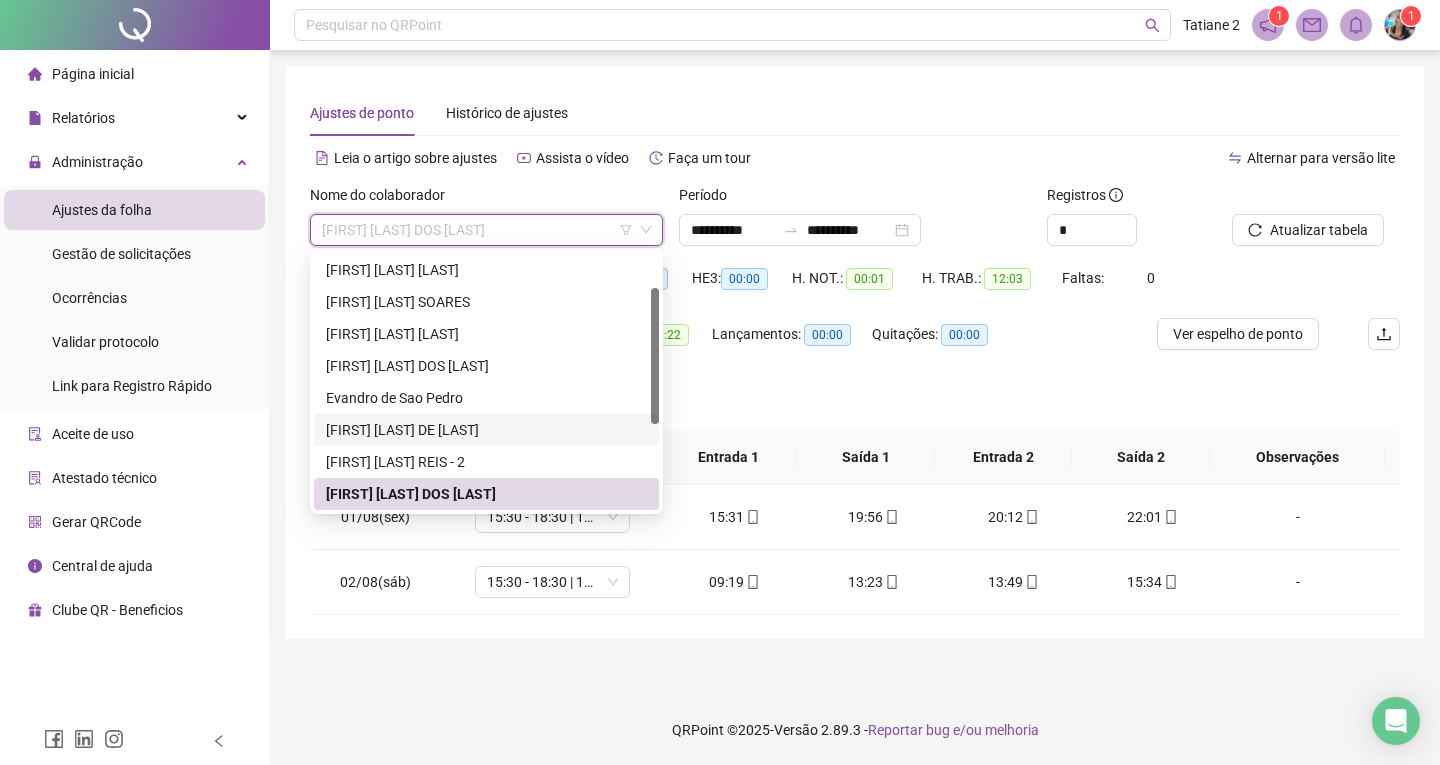 click on "[FIRST] [LAST] DE [LAST]" at bounding box center (486, 430) 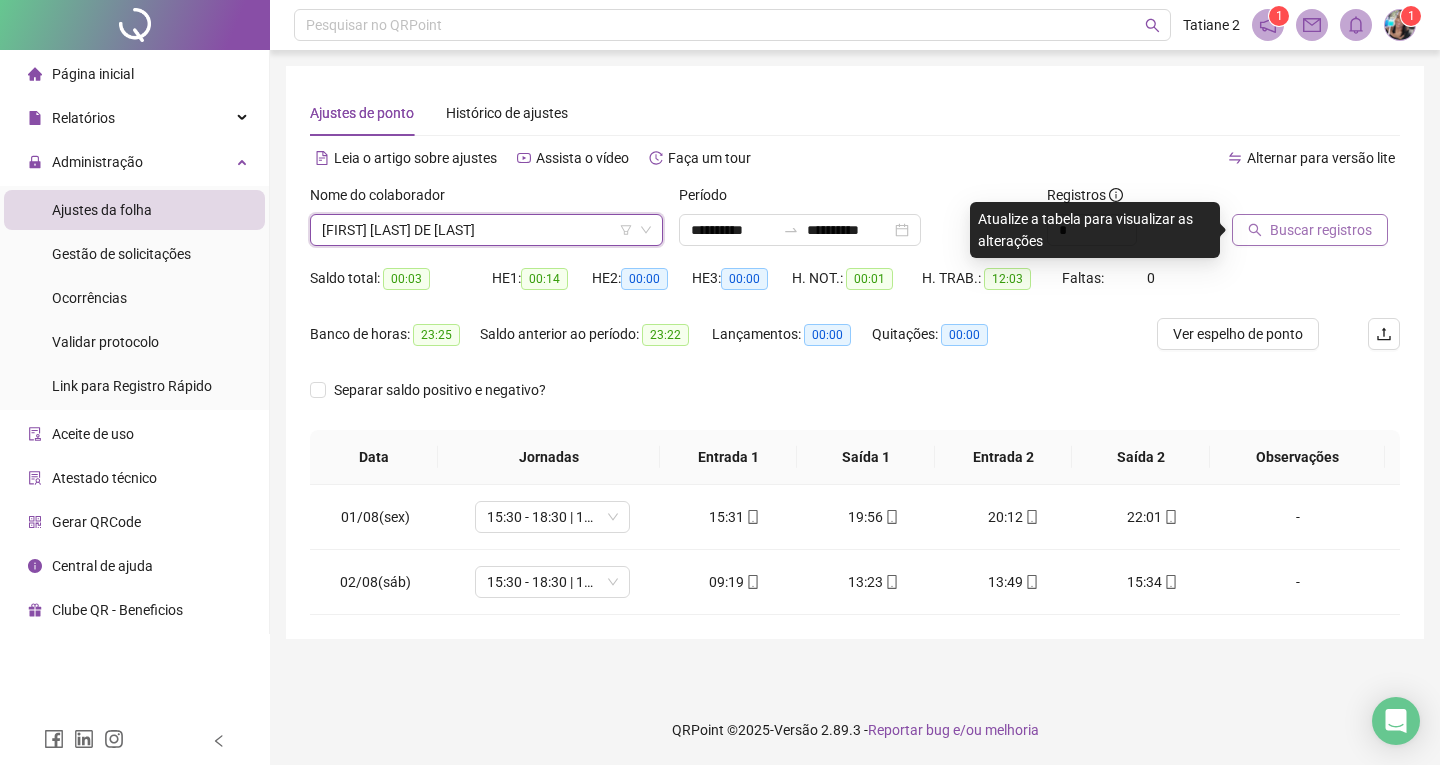 click on "Buscar registros" at bounding box center [1321, 230] 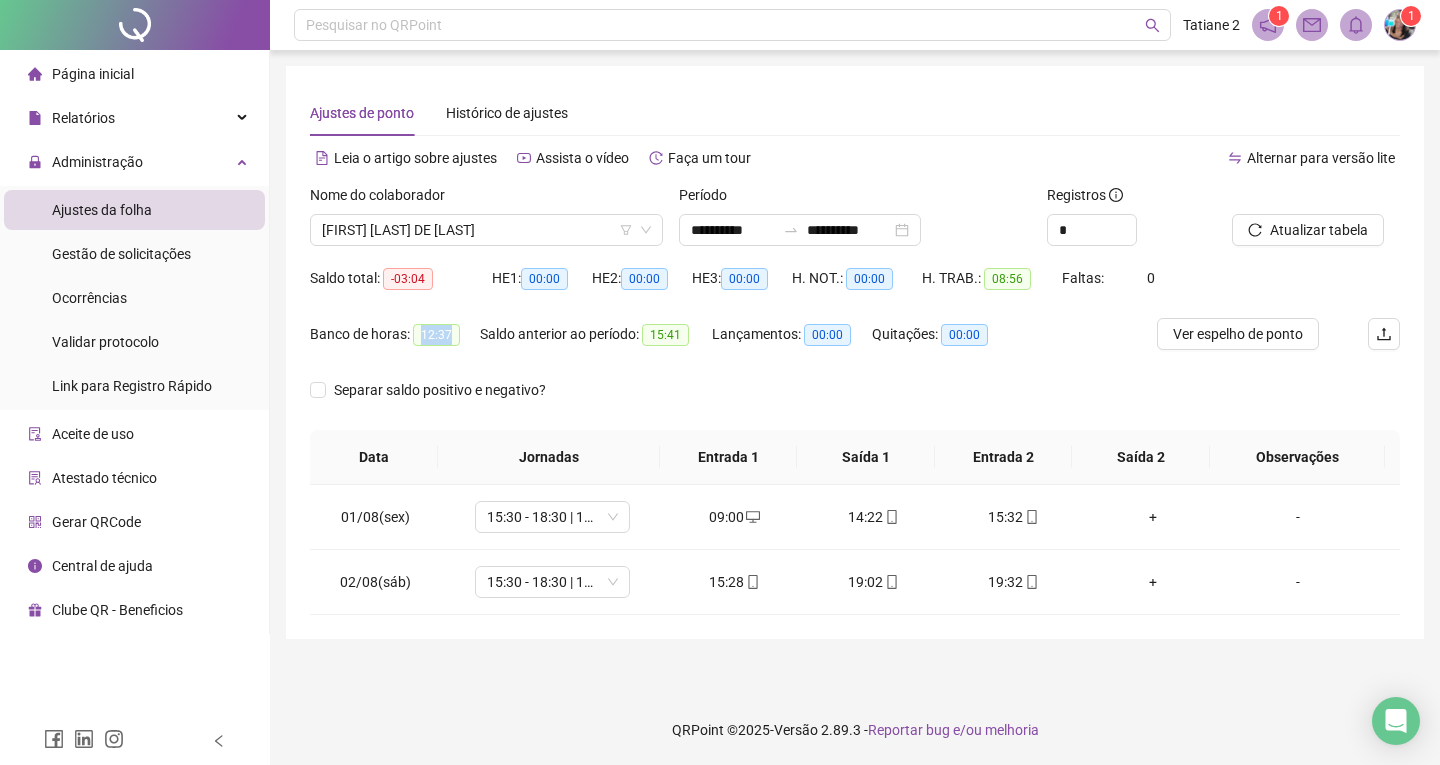 drag, startPoint x: 413, startPoint y: 337, endPoint x: 497, endPoint y: 351, distance: 85.158676 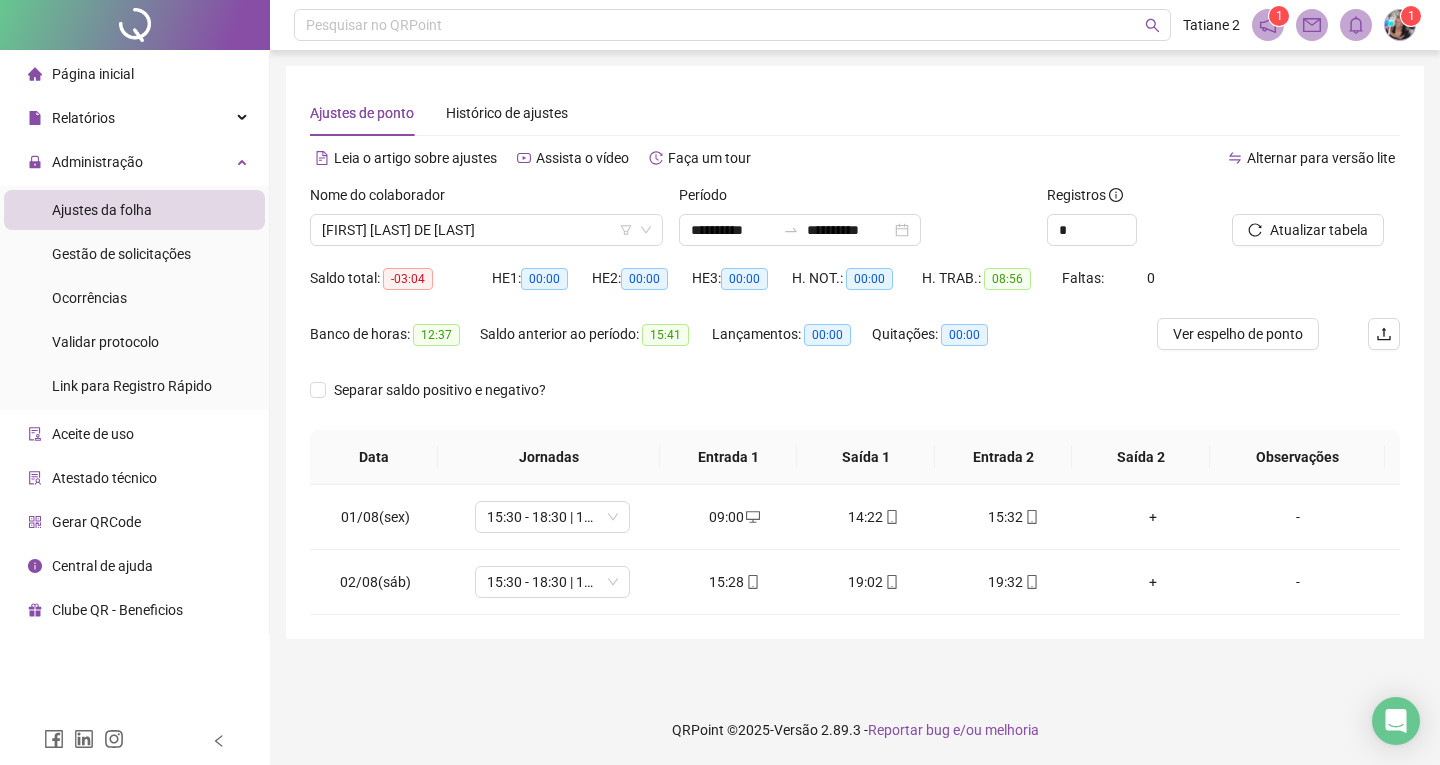 click on "Saldo anterior ao período:   15:41" at bounding box center (596, 346) 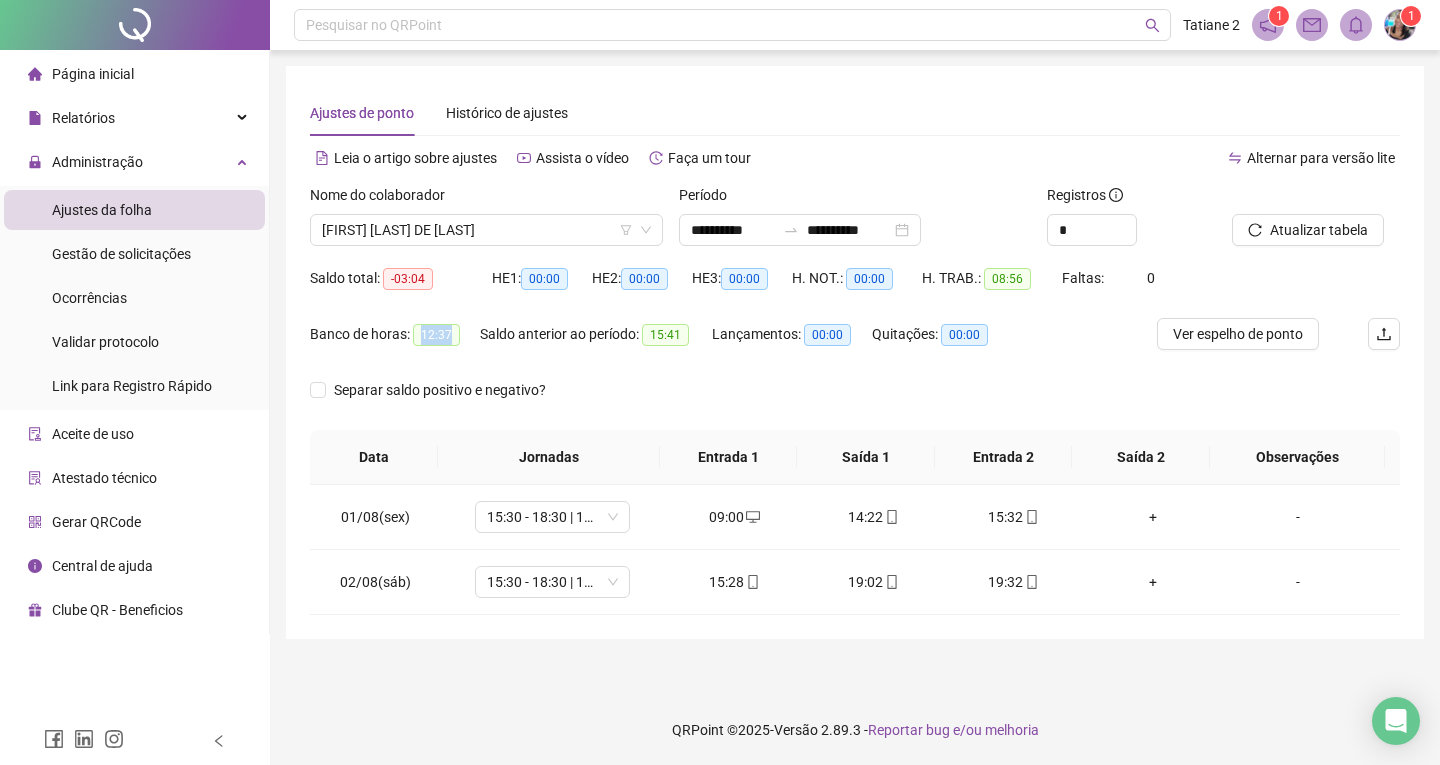 drag, startPoint x: 416, startPoint y: 339, endPoint x: 451, endPoint y: 340, distance: 35.014282 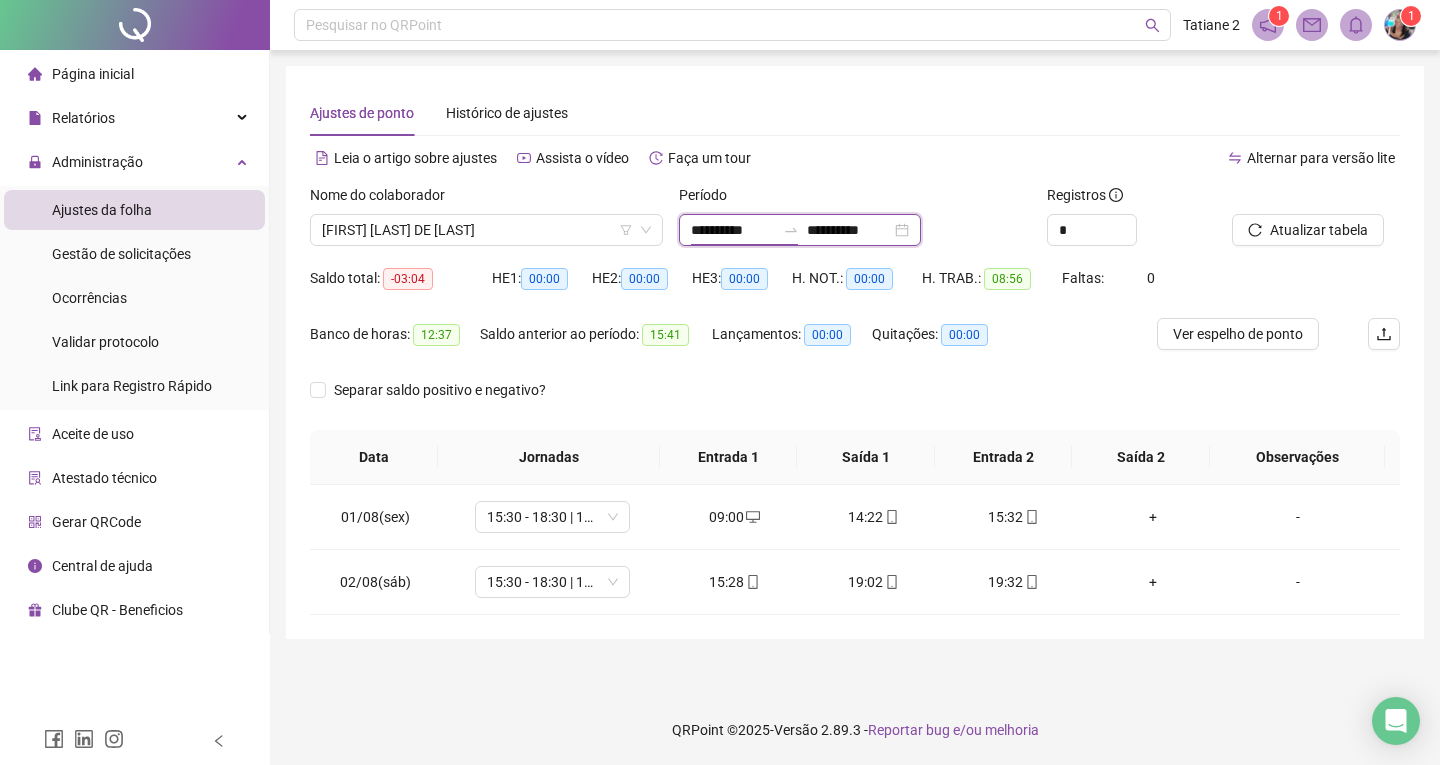 click on "**********" at bounding box center (733, 230) 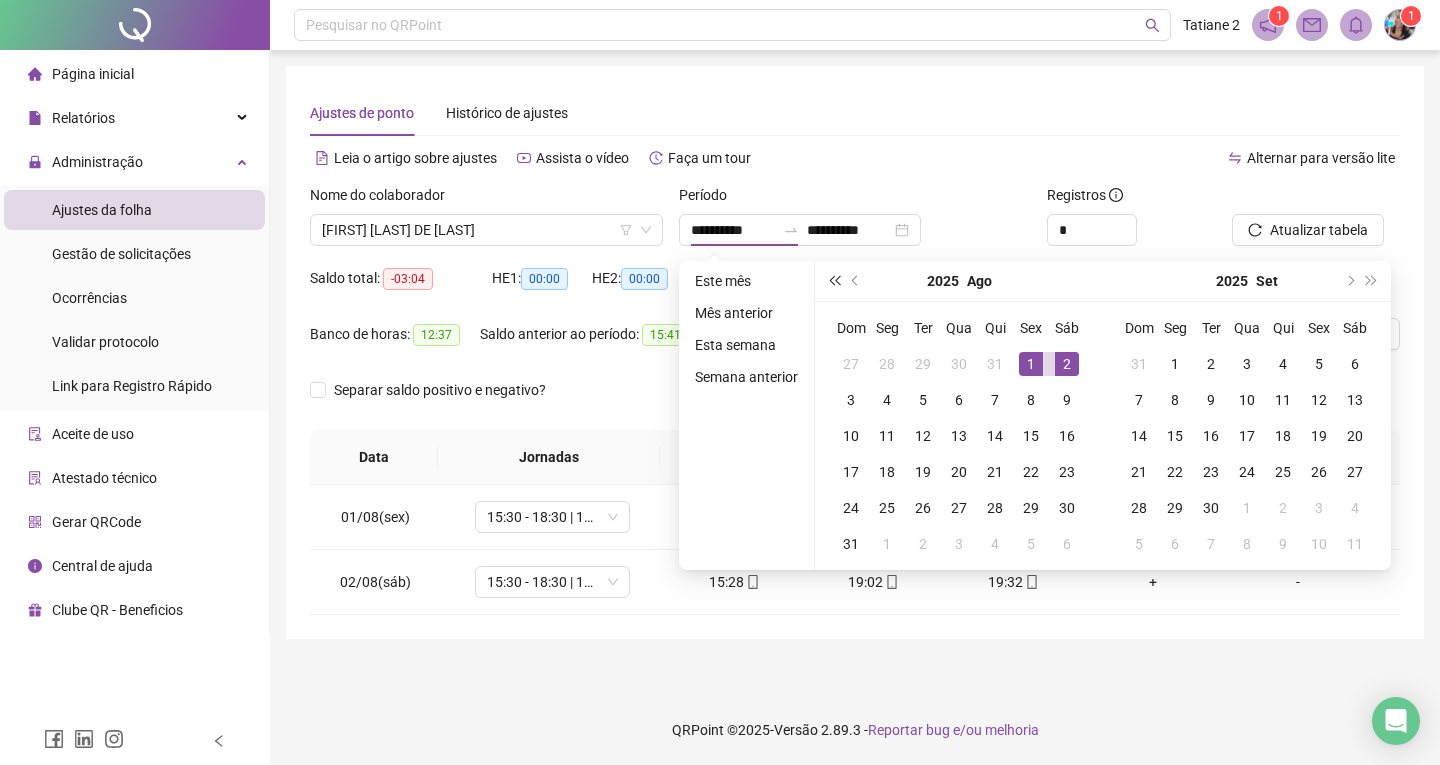 click at bounding box center (834, 281) 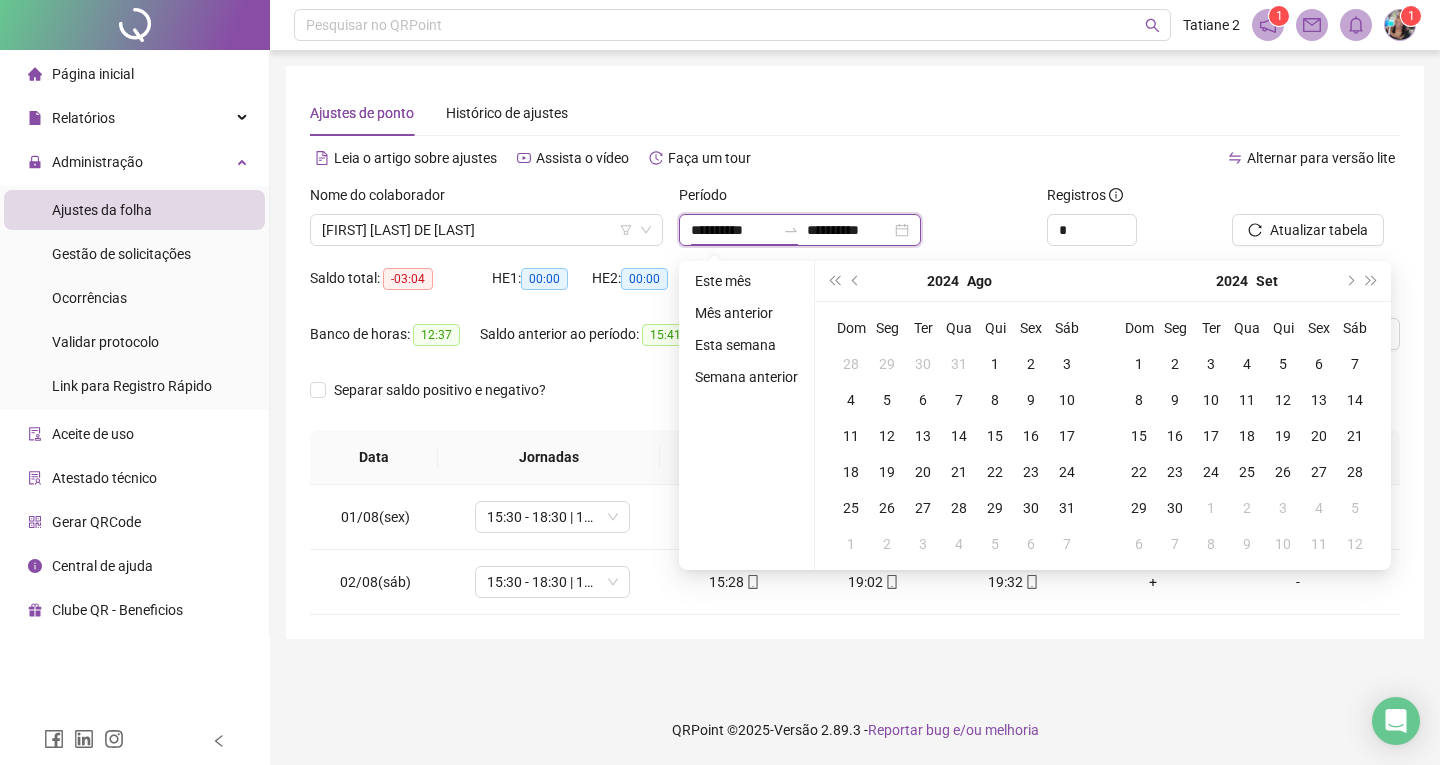 click on "**********" at bounding box center (733, 230) 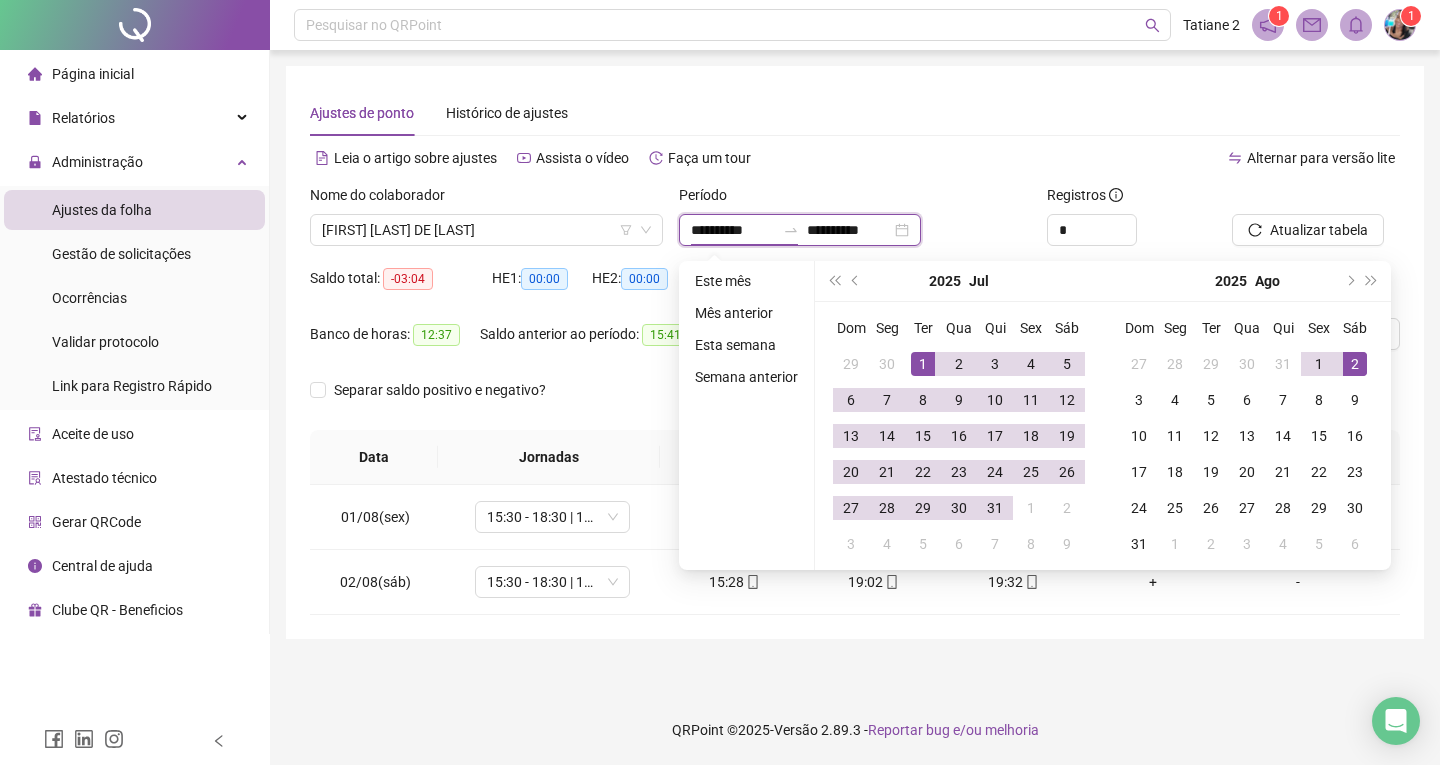 type on "**********" 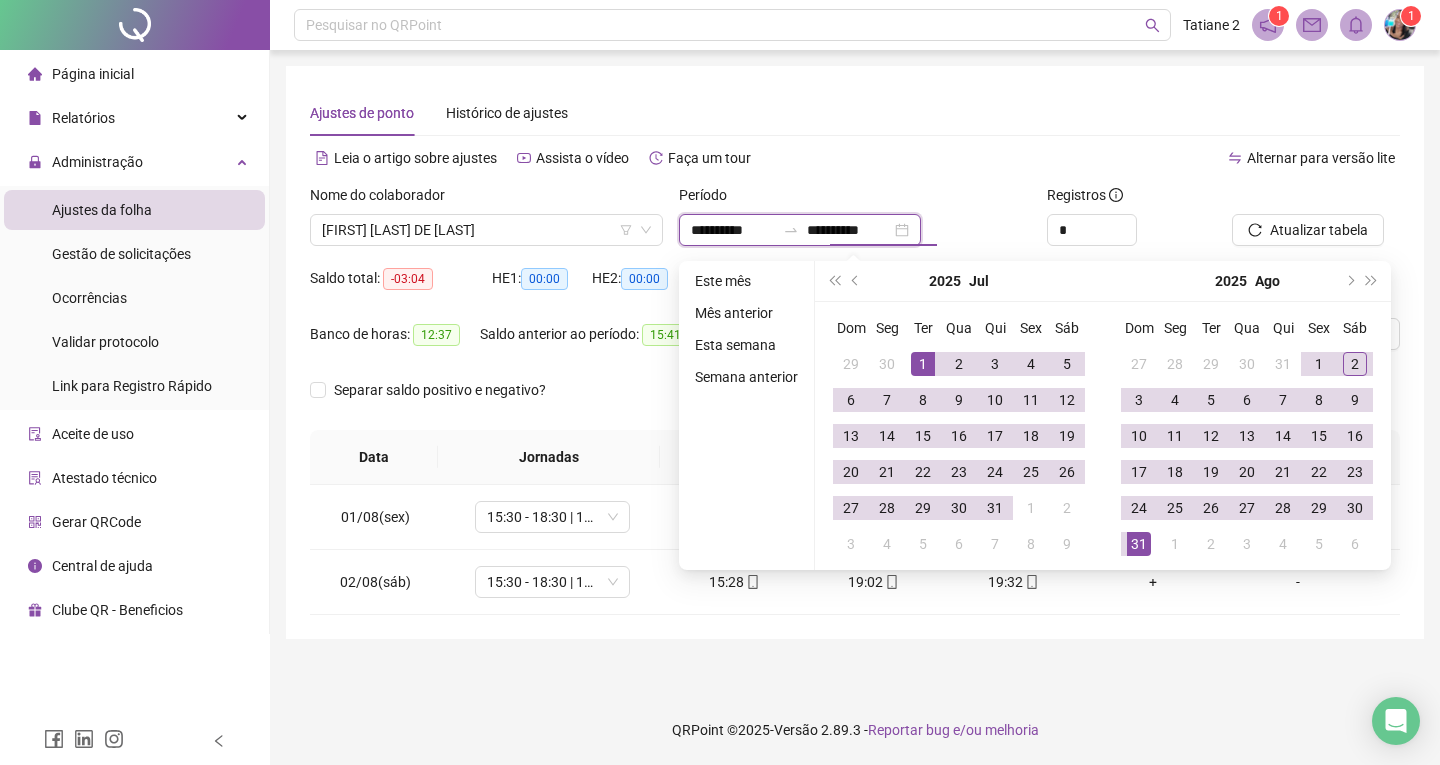 click on "**********" at bounding box center (849, 230) 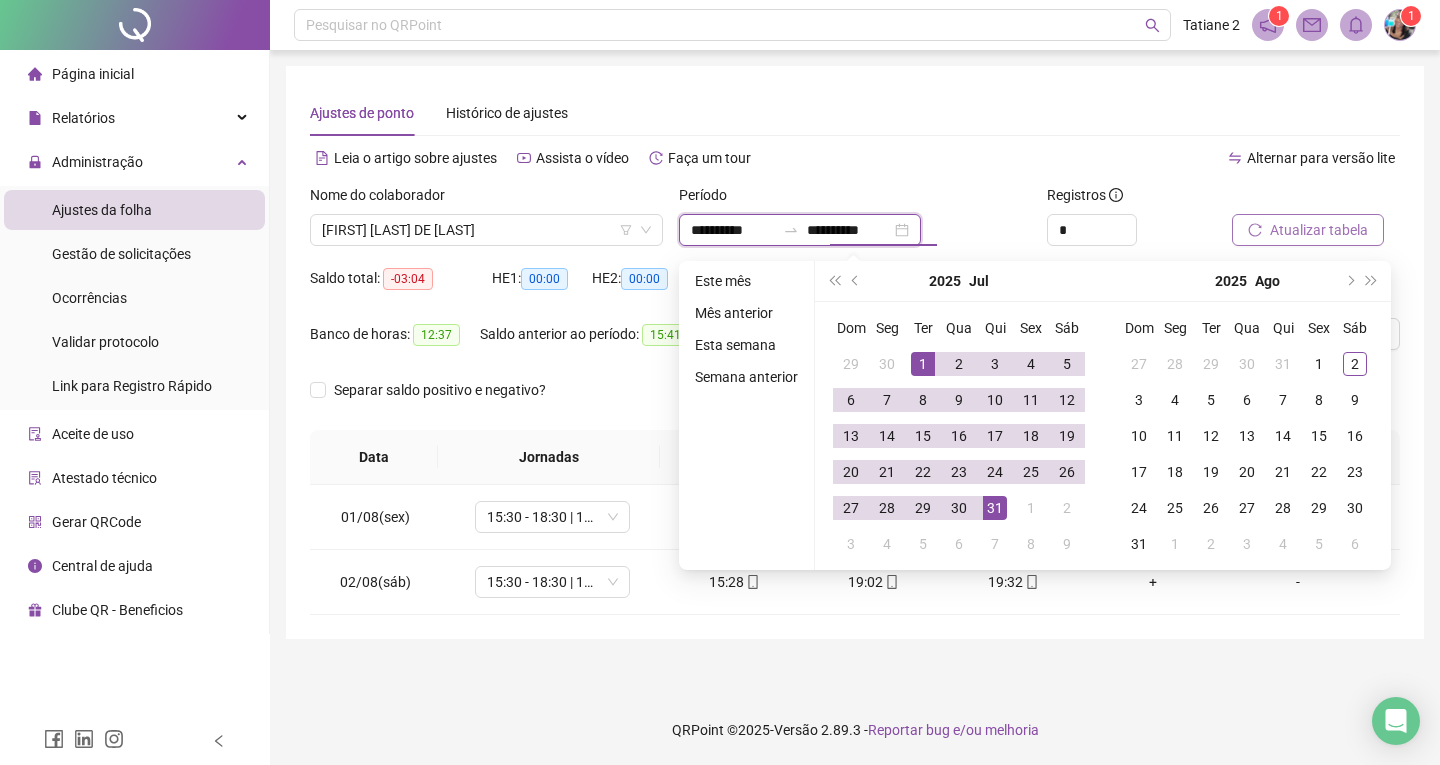 type on "**********" 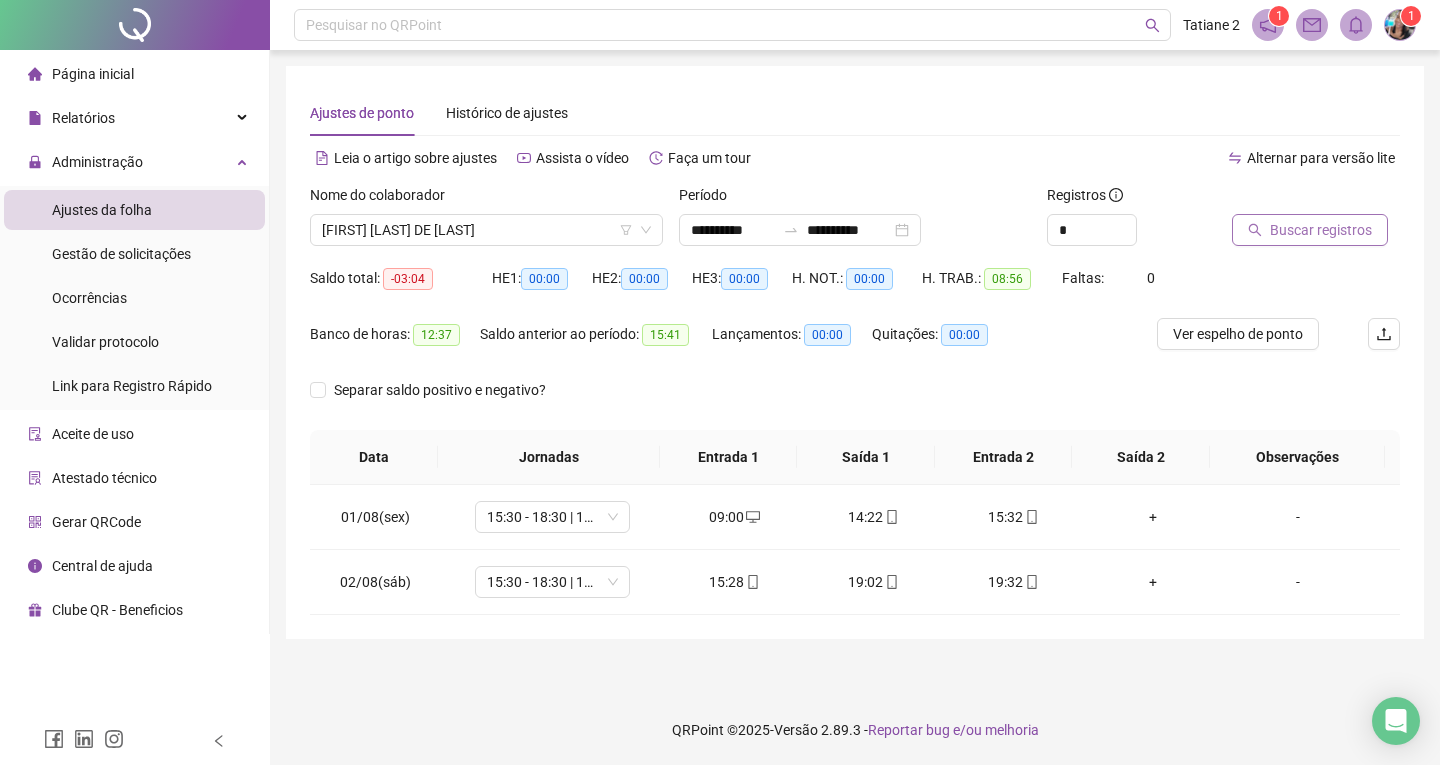 click on "Buscar registros" at bounding box center [1321, 230] 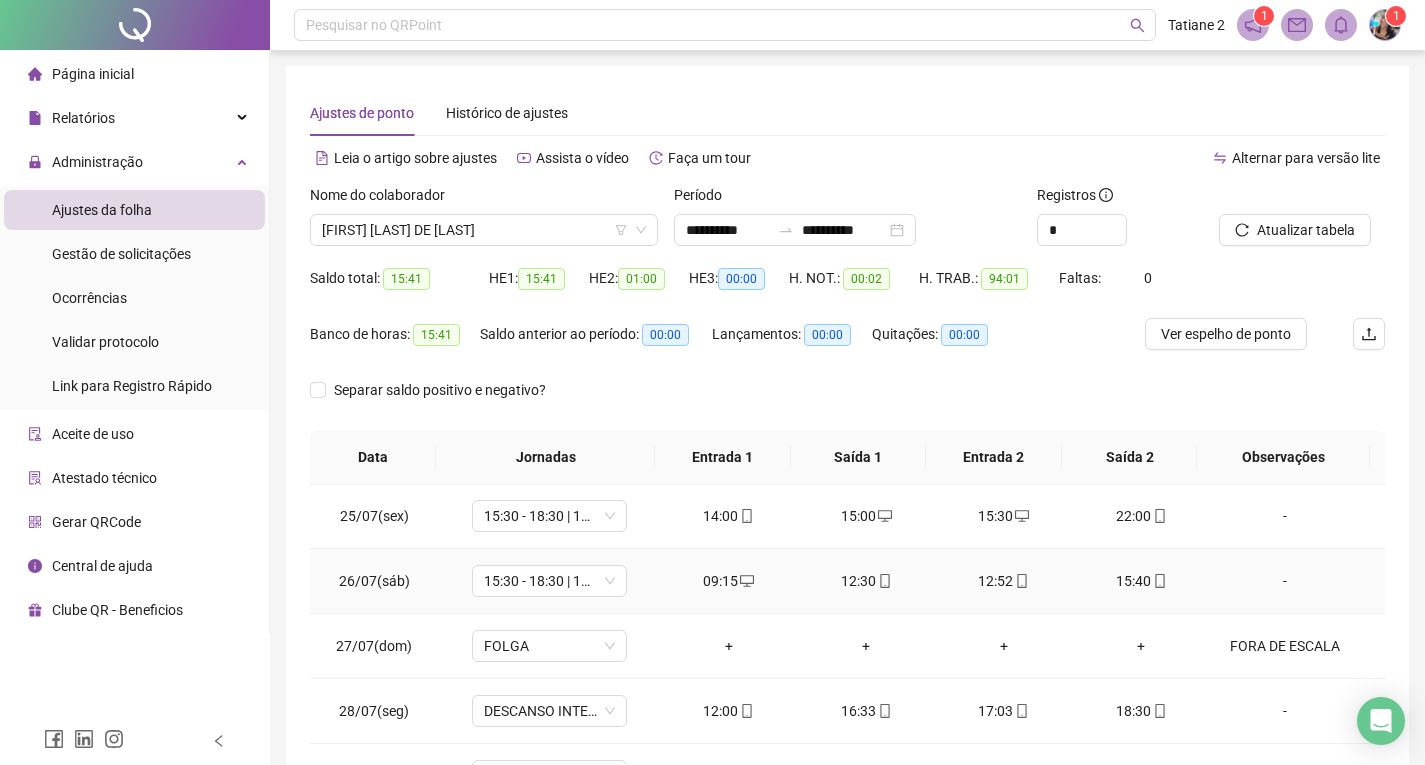 scroll, scrollTop: 678, scrollLeft: 0, axis: vertical 